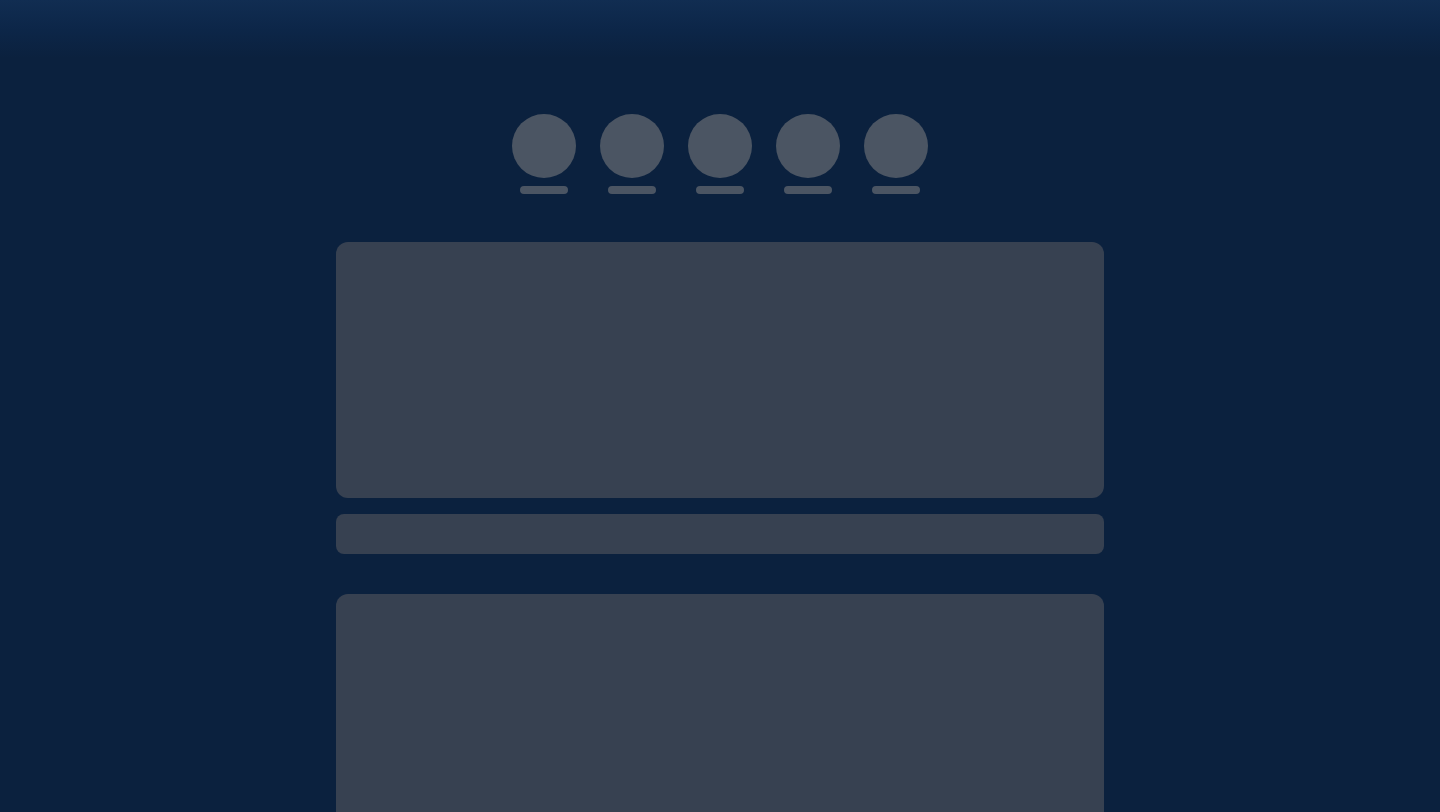 scroll, scrollTop: 0, scrollLeft: 0, axis: both 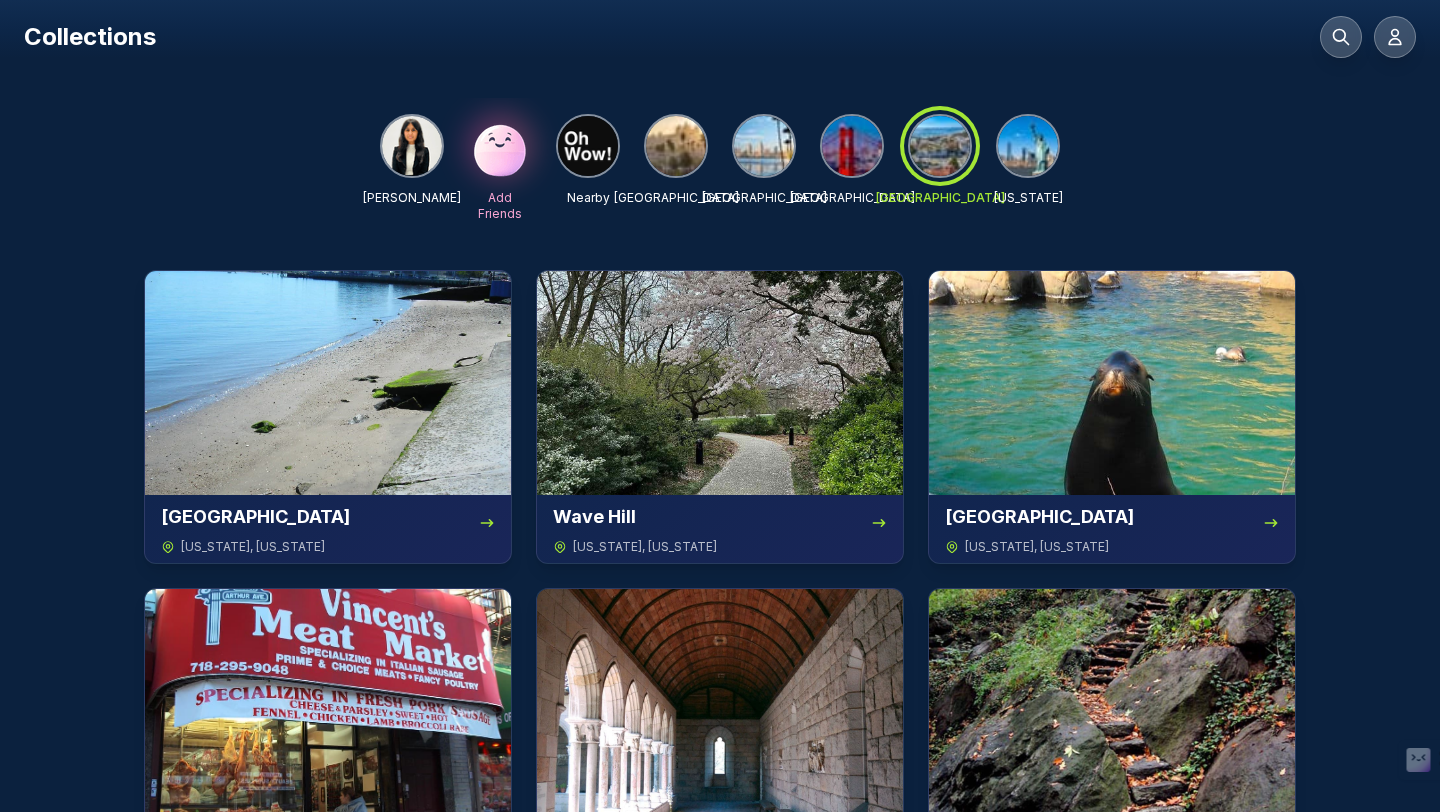 click at bounding box center (940, 146) 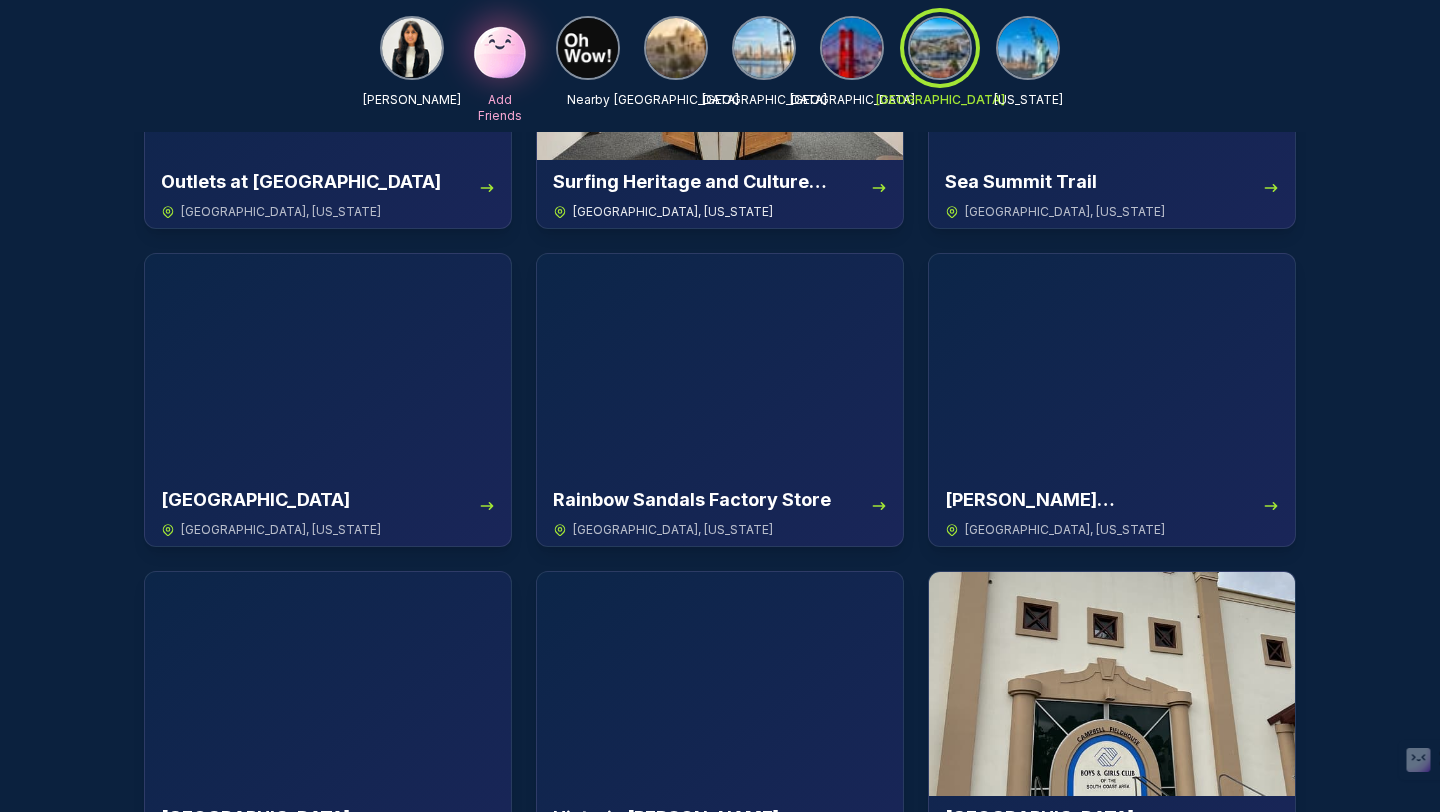 scroll, scrollTop: 604, scrollLeft: 0, axis: vertical 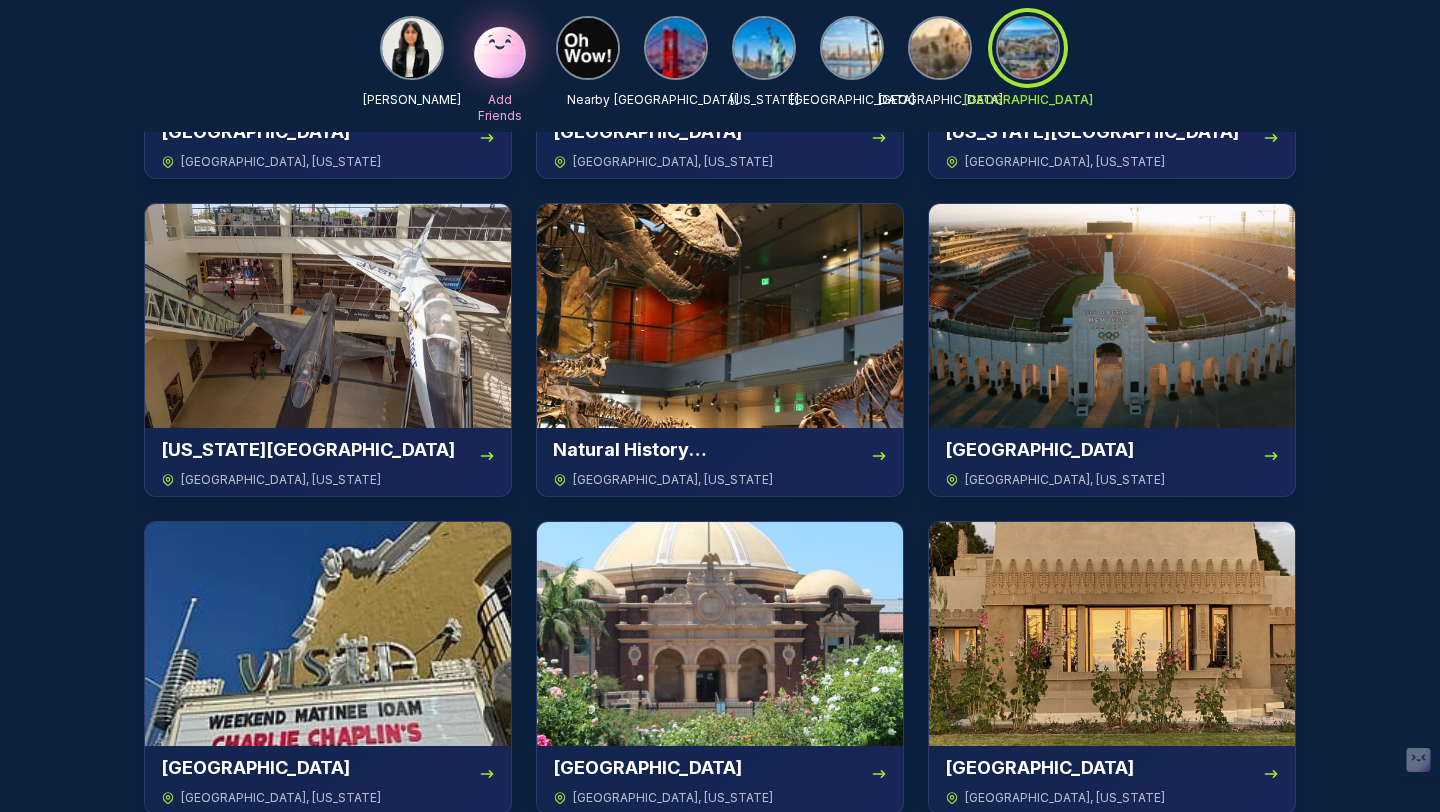 click at bounding box center (940, 48) 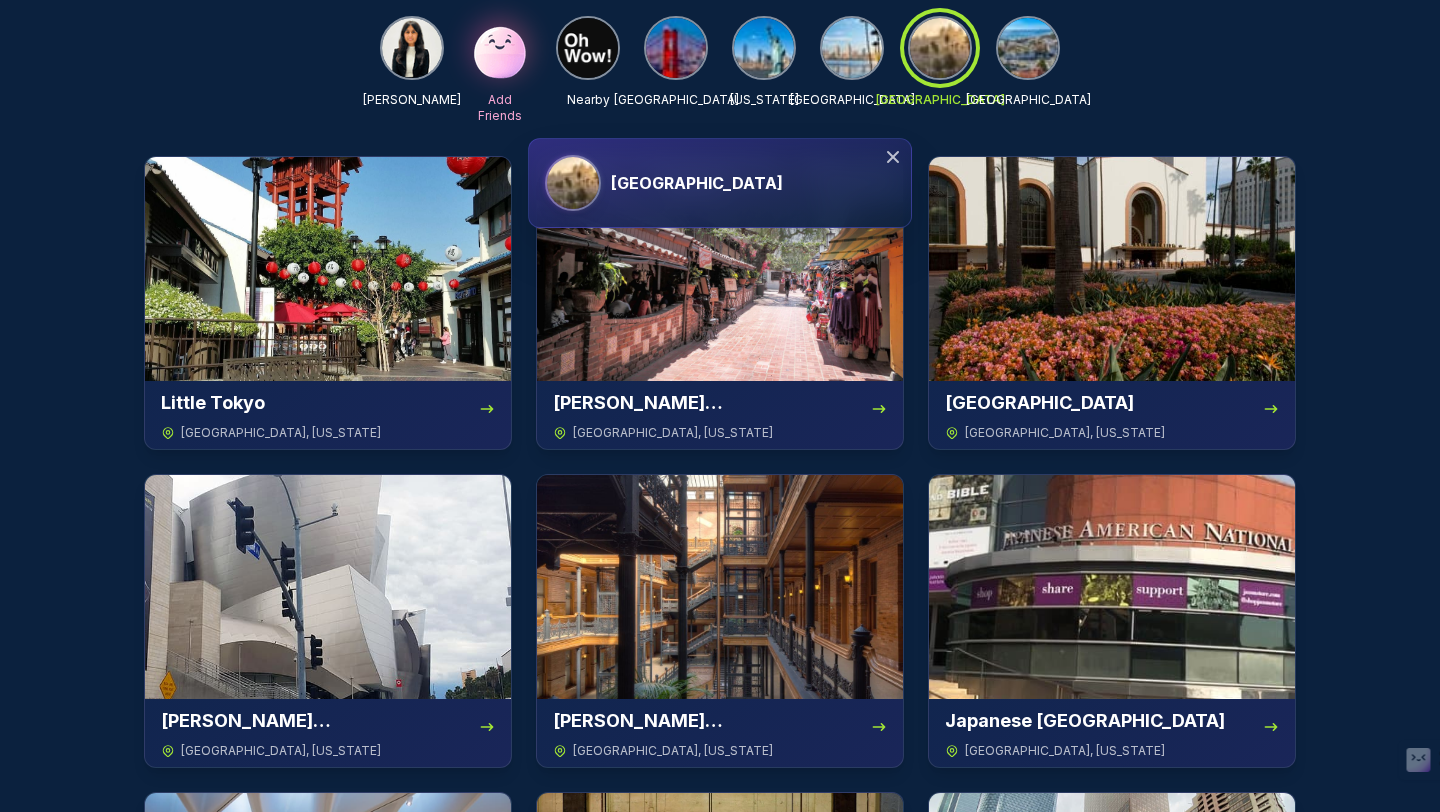 scroll, scrollTop: 3219, scrollLeft: 0, axis: vertical 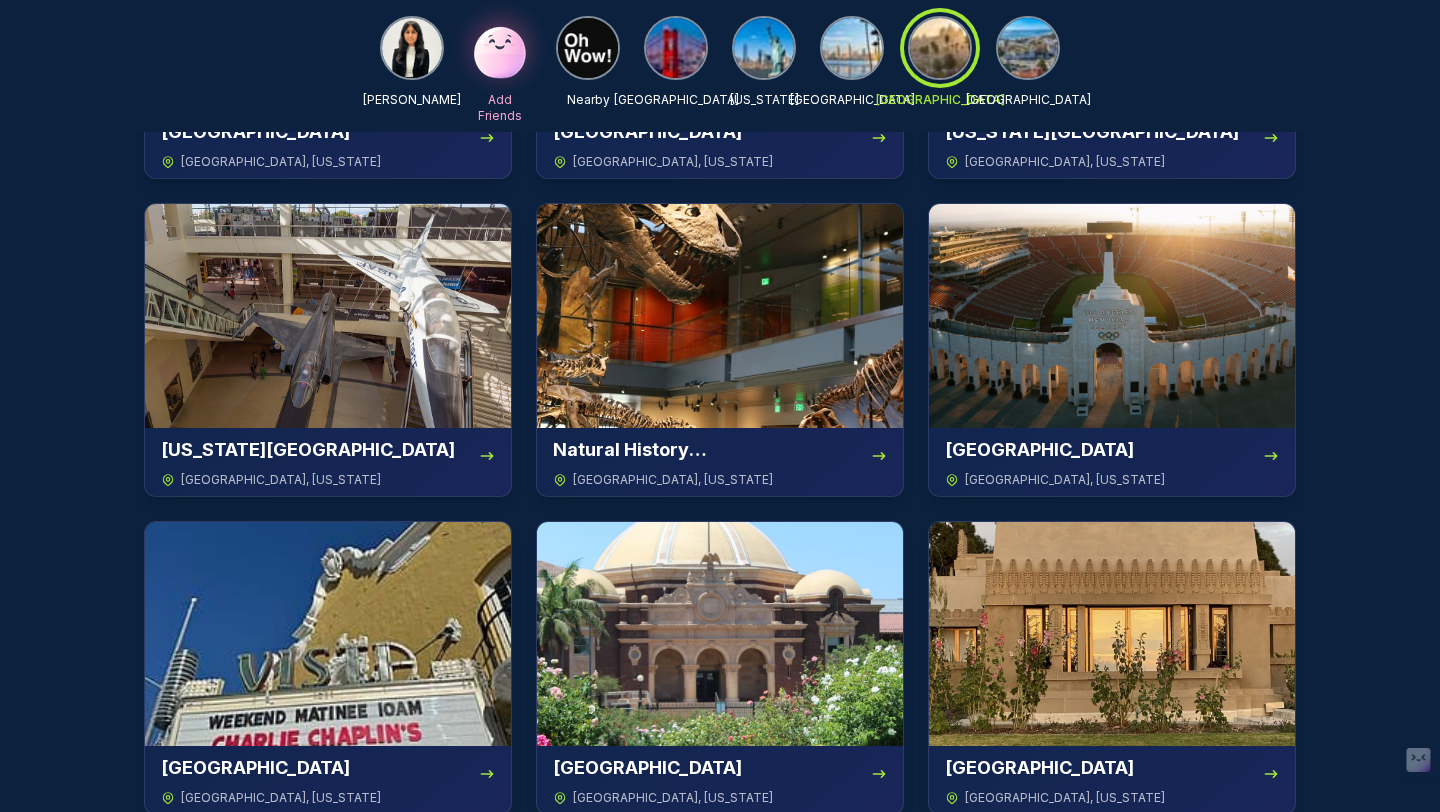 click at bounding box center (1028, 48) 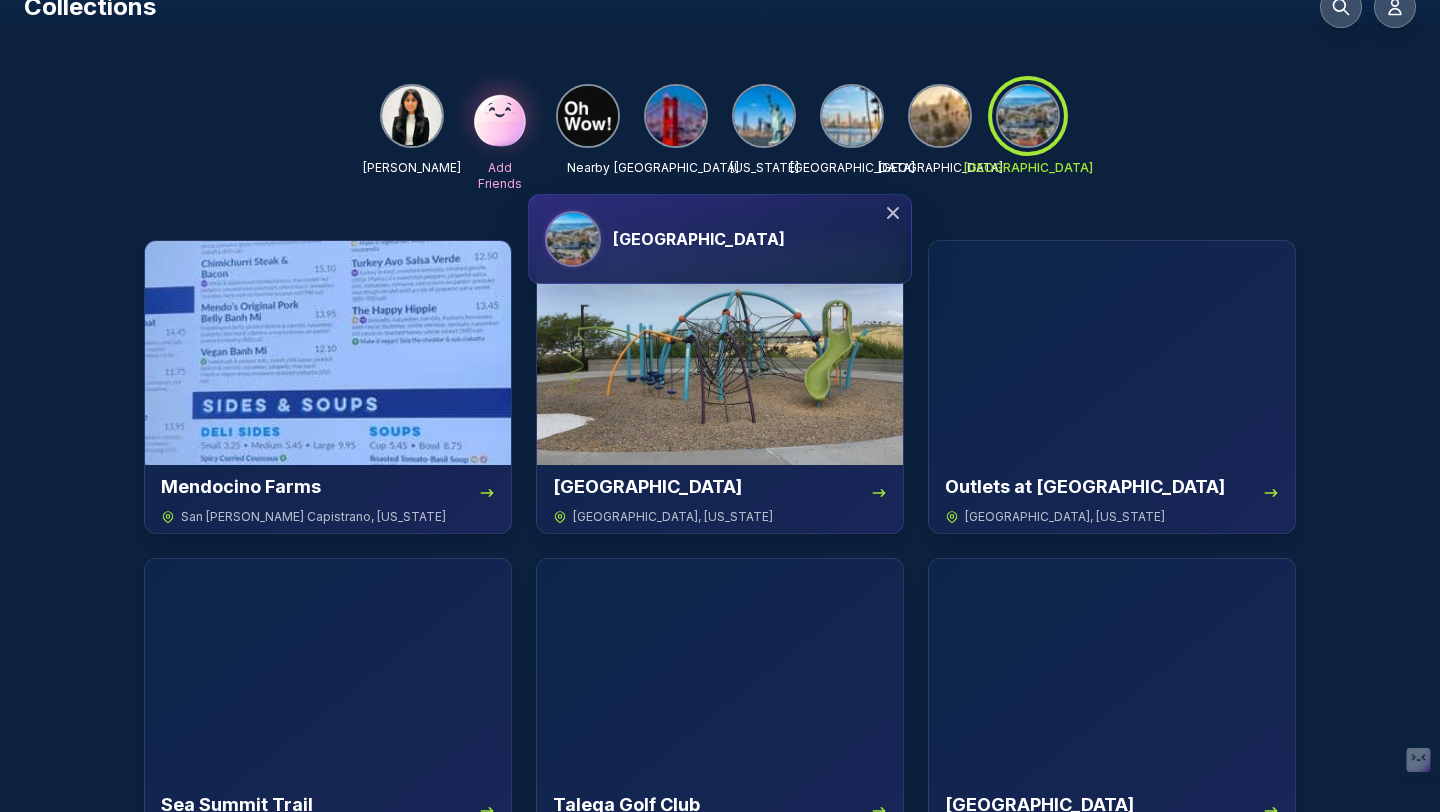 scroll, scrollTop: 0, scrollLeft: 0, axis: both 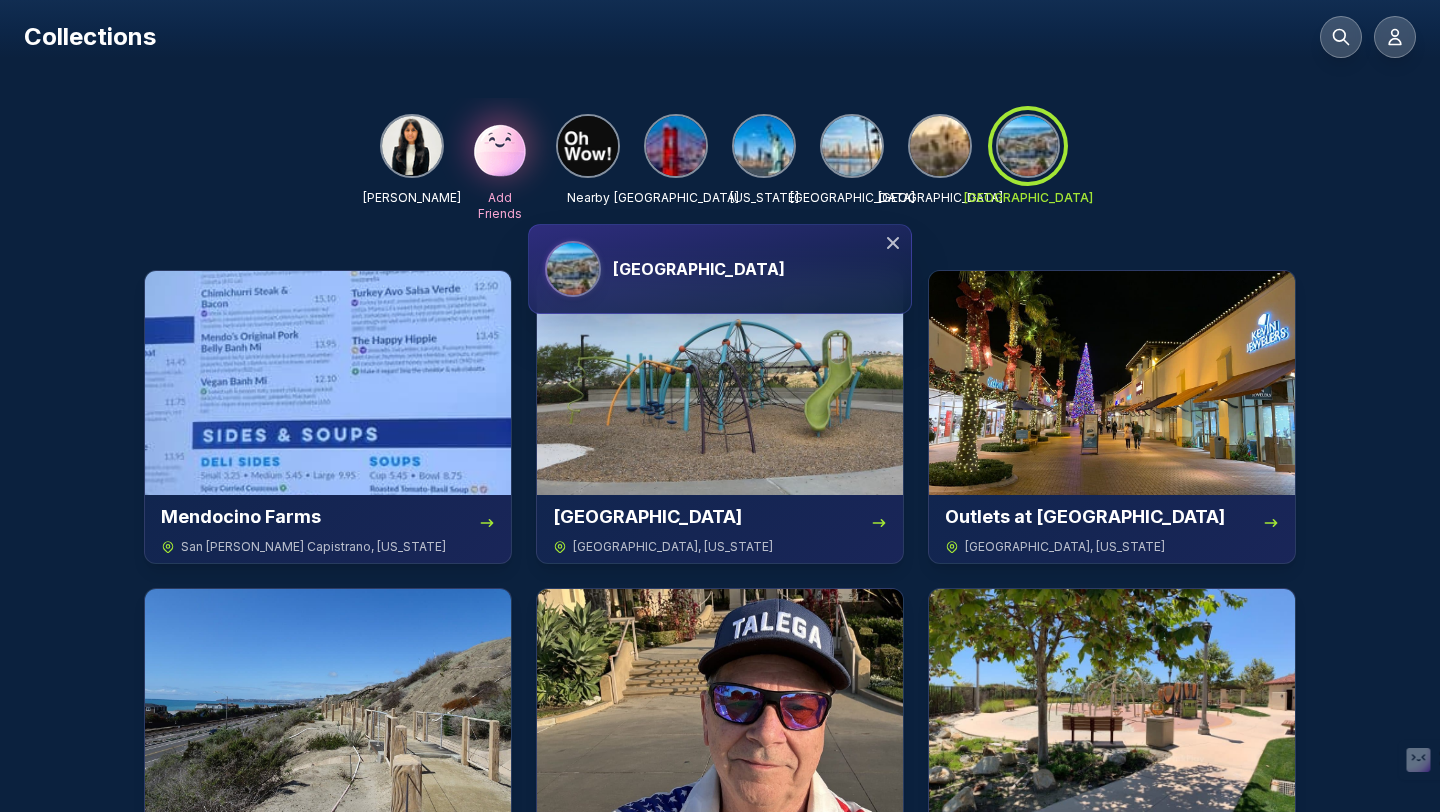 click 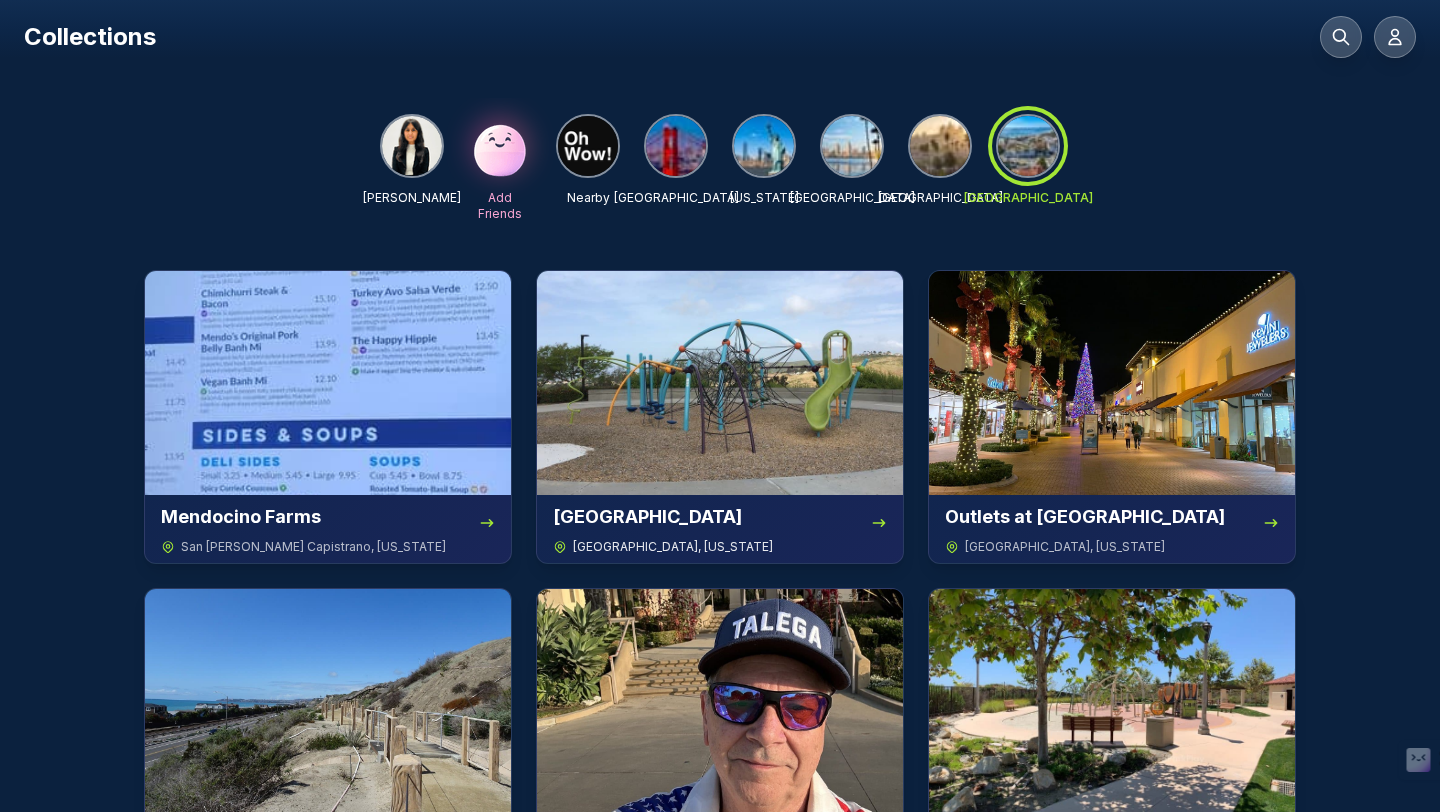 click at bounding box center (720, 383) 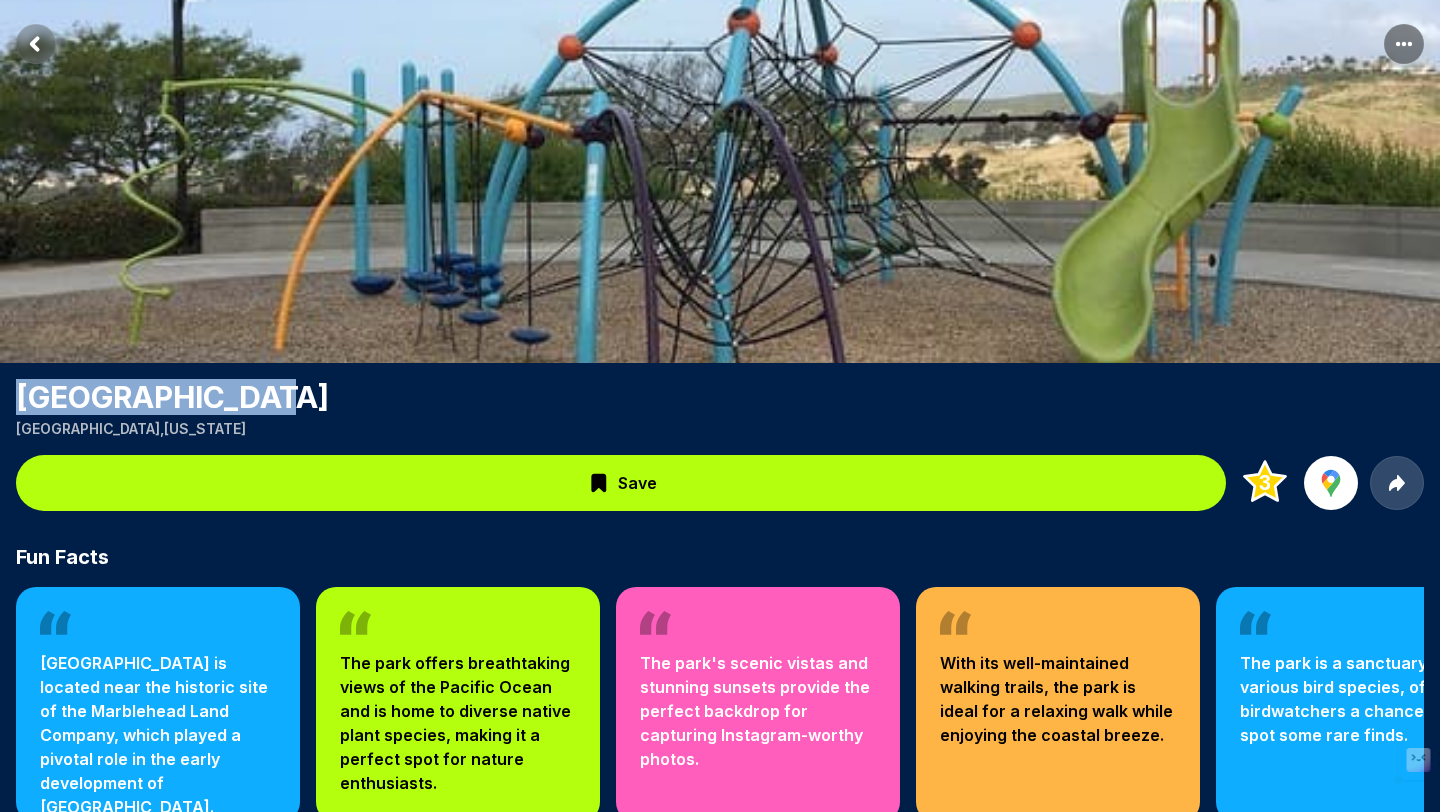 drag, startPoint x: 292, startPoint y: 399, endPoint x: 4, endPoint y: 404, distance: 288.0434 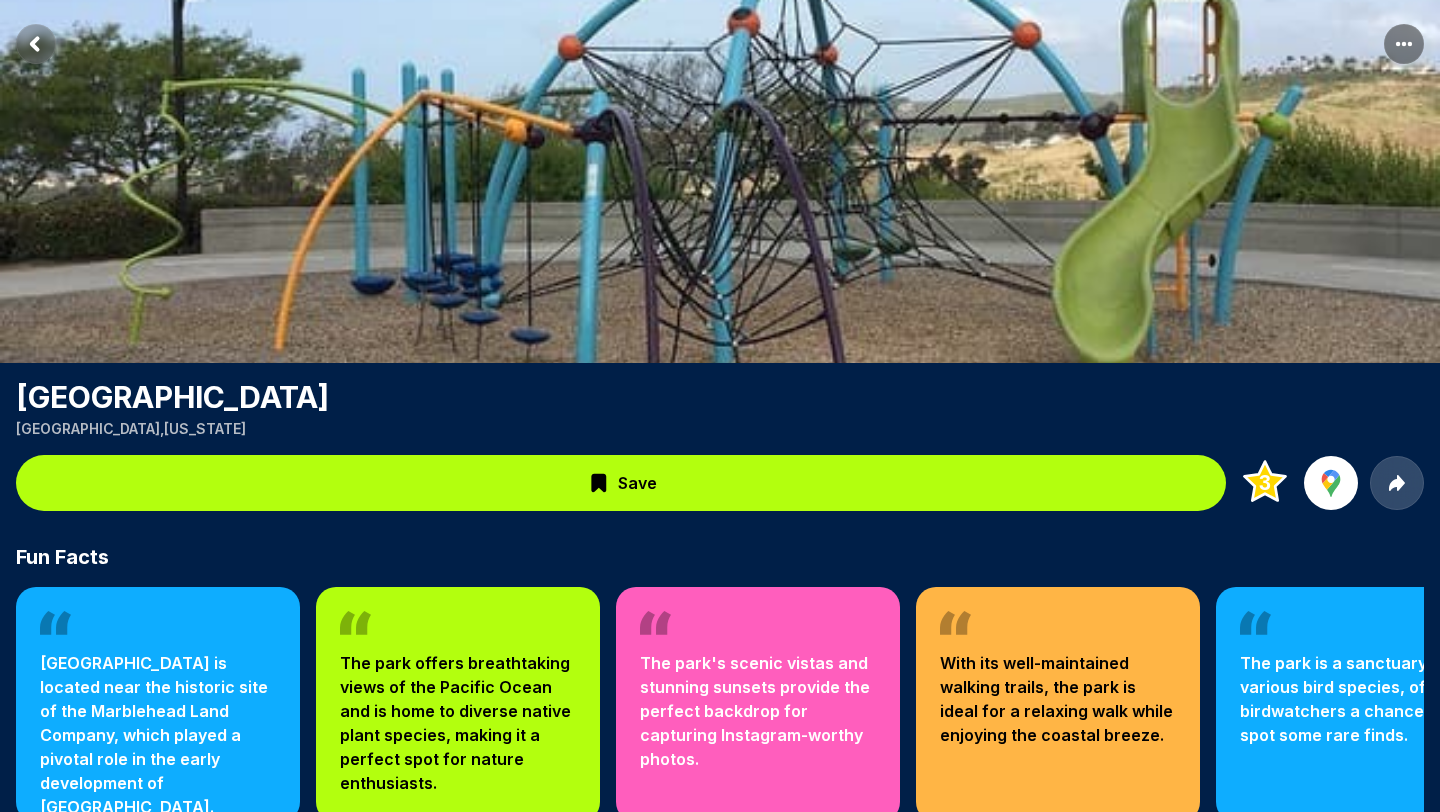 scroll, scrollTop: 0, scrollLeft: 0, axis: both 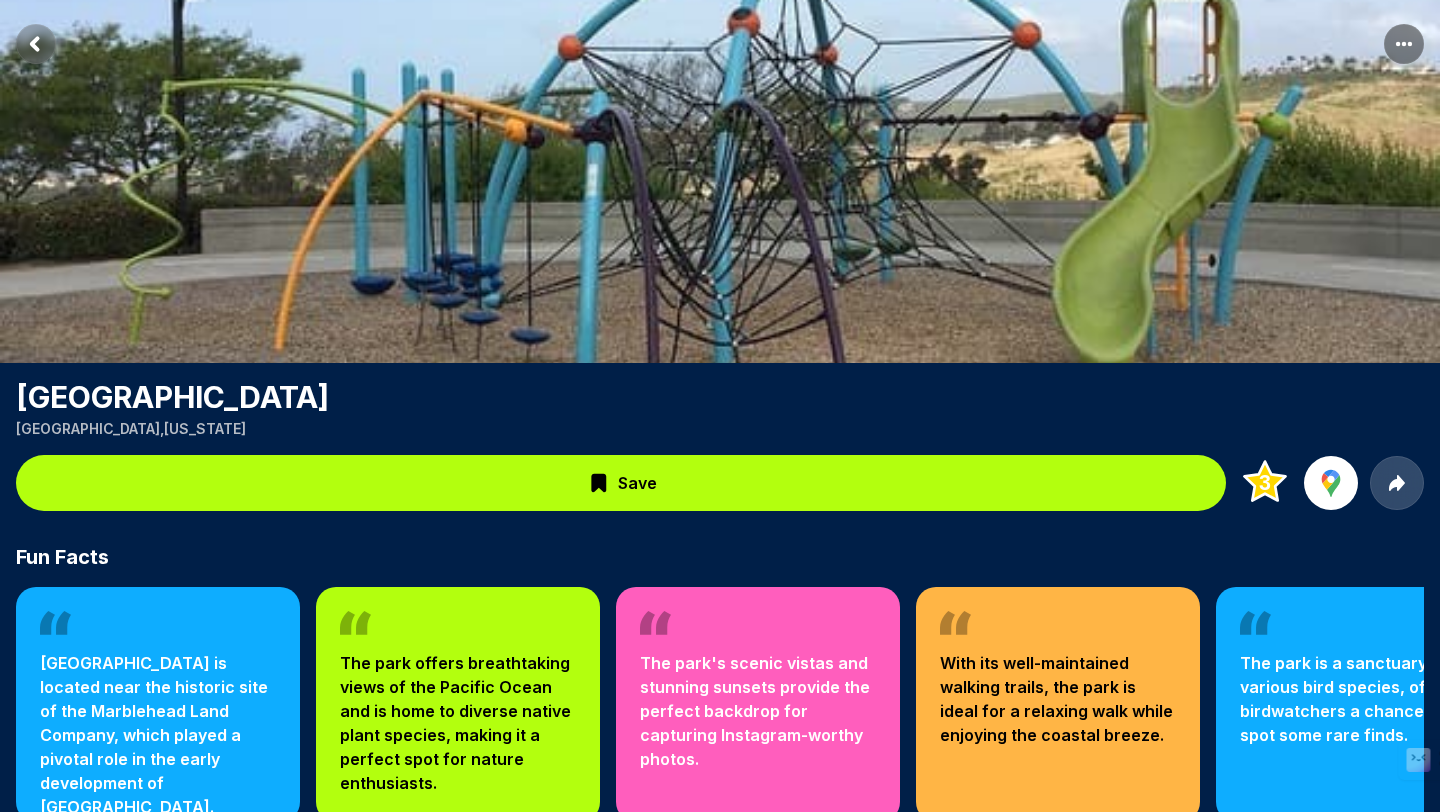 click 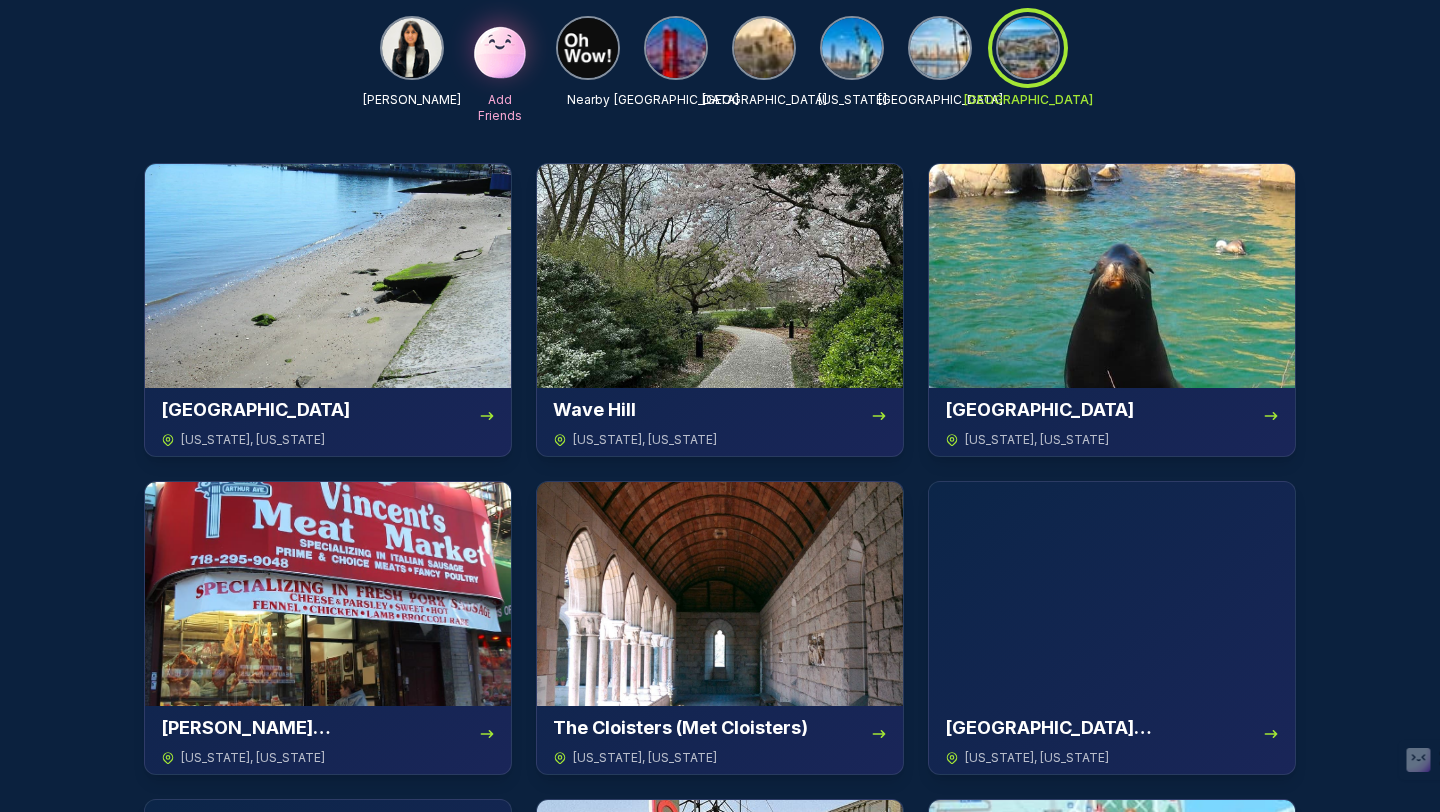 scroll, scrollTop: 0, scrollLeft: 0, axis: both 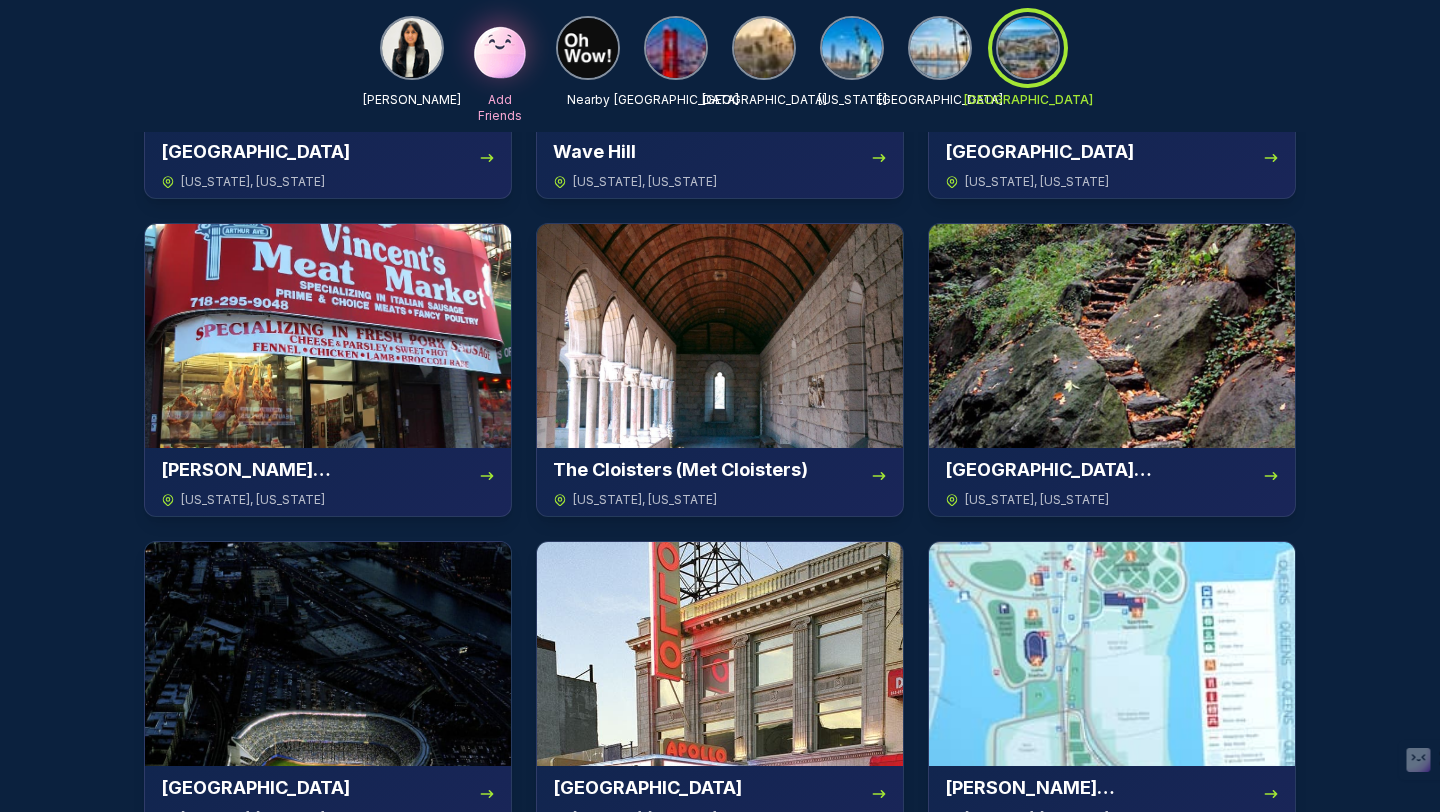 click at bounding box center (940, 48) 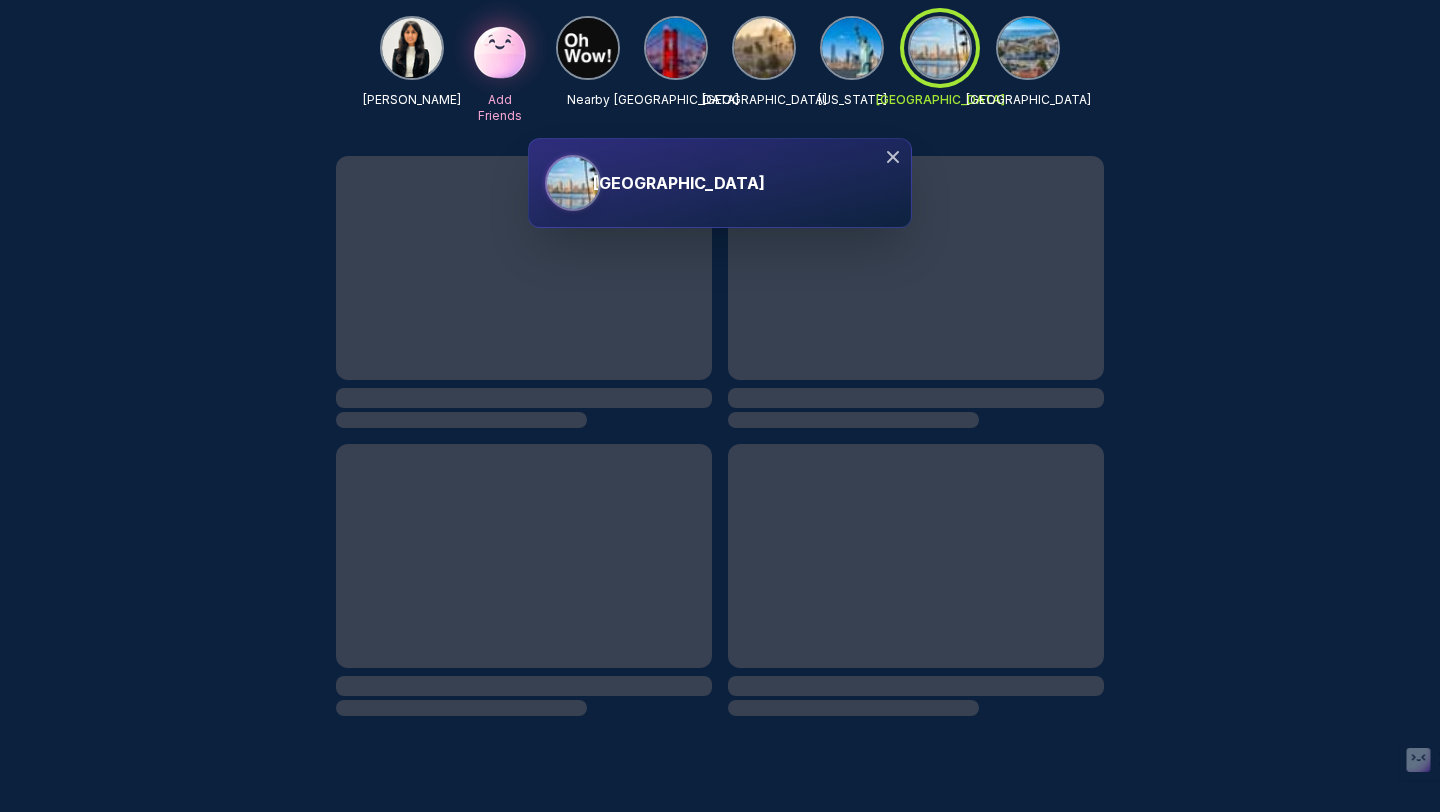 scroll, scrollTop: 337, scrollLeft: 0, axis: vertical 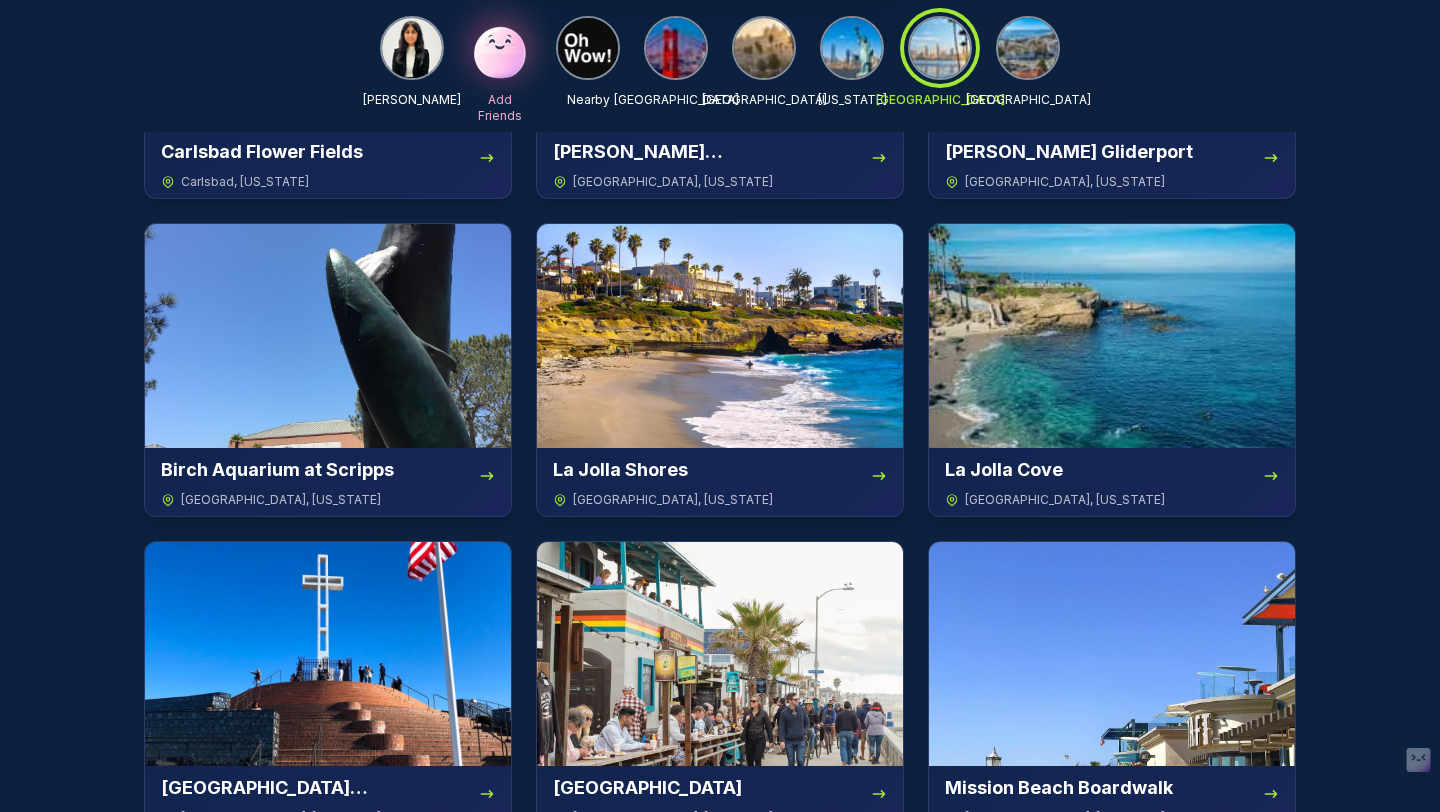 click at bounding box center (1028, 48) 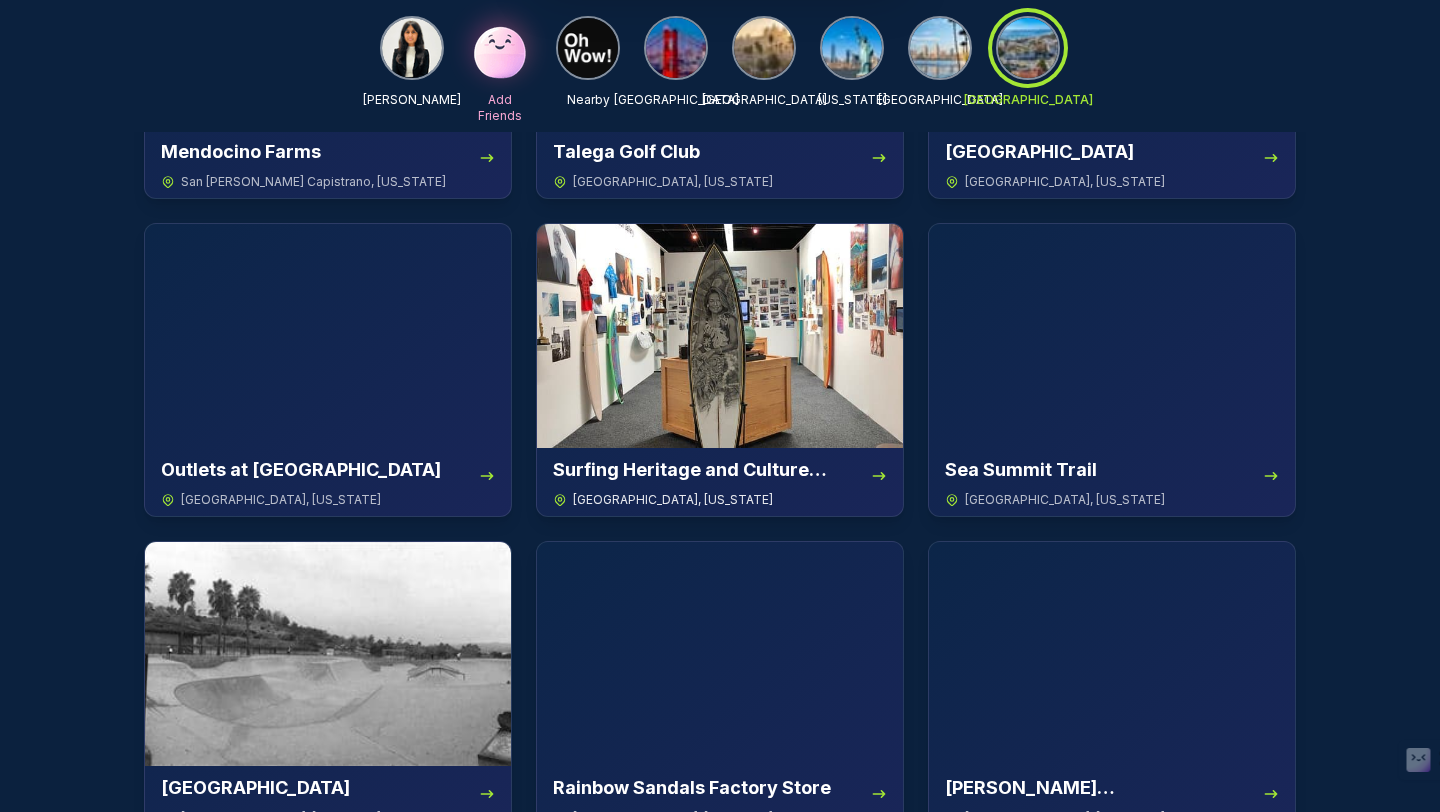 scroll, scrollTop: 0, scrollLeft: 0, axis: both 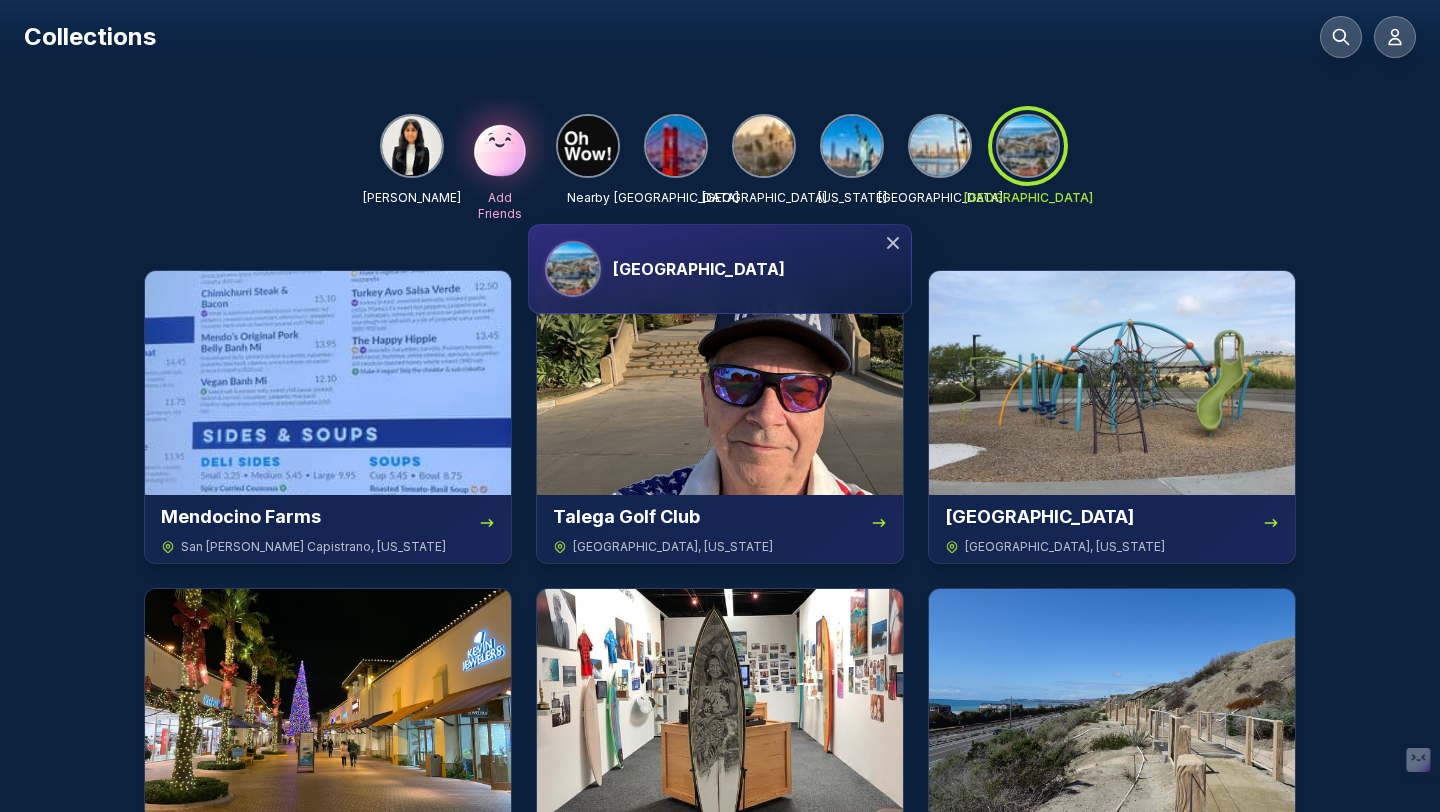 click on "[GEOGRAPHIC_DATA]" at bounding box center [720, 269] 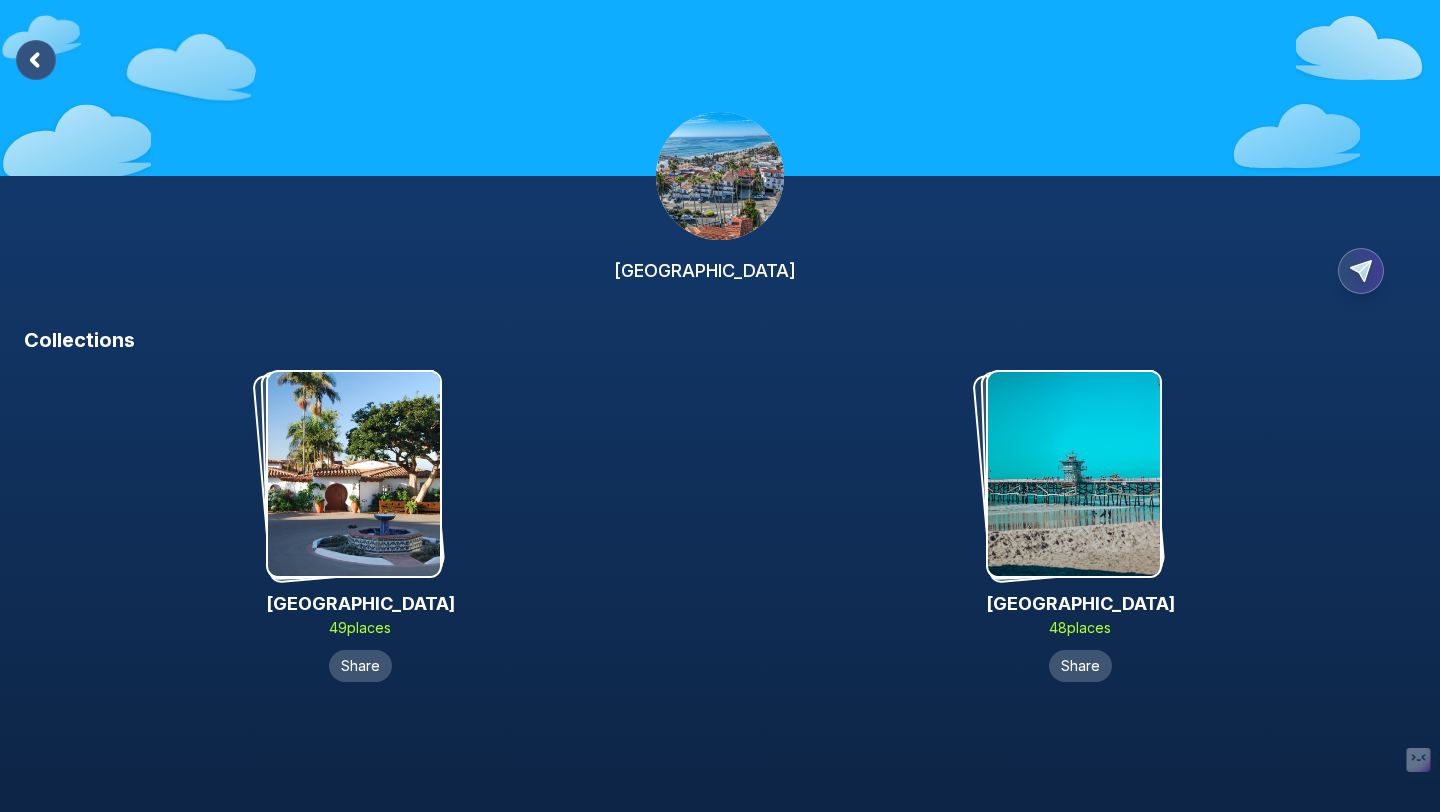 click 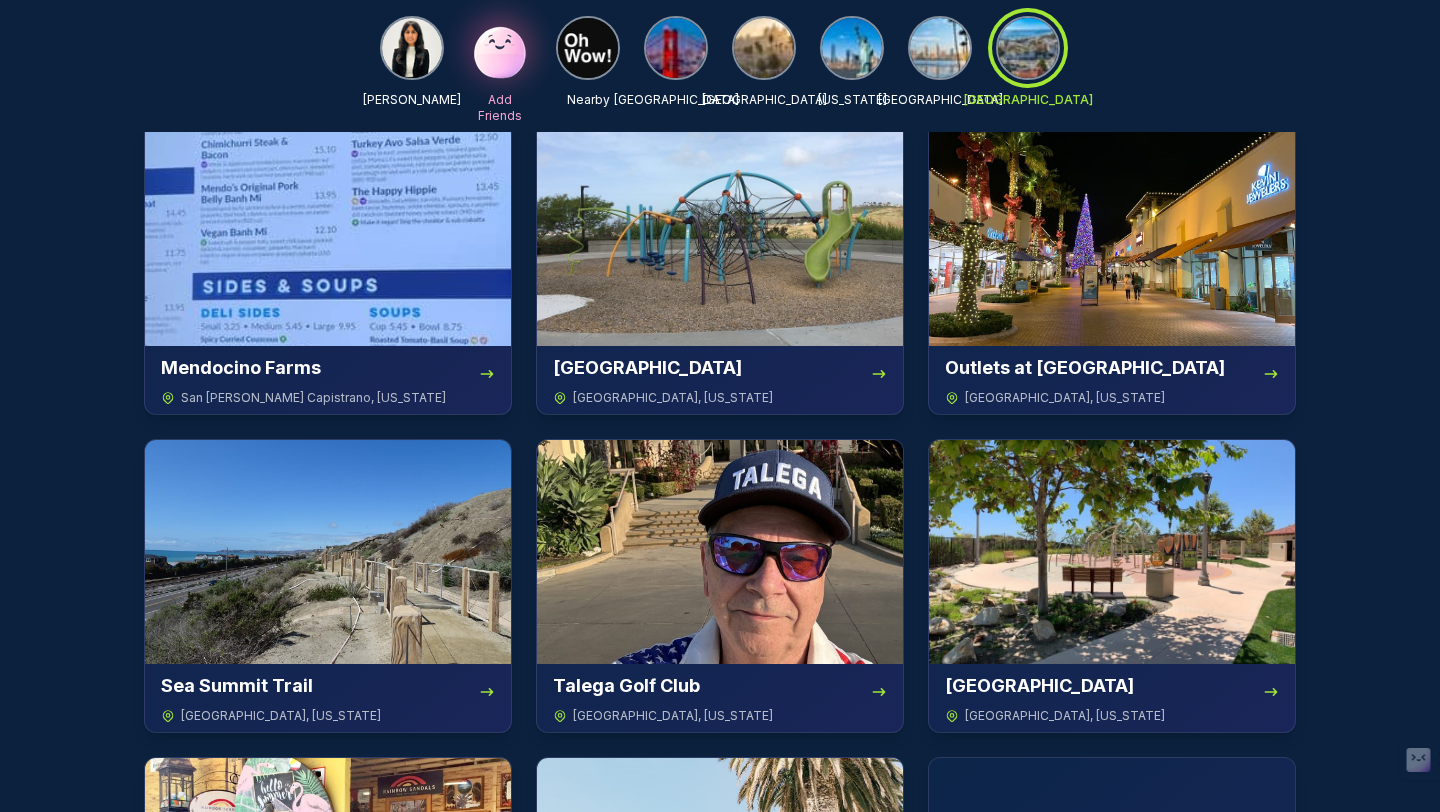 scroll, scrollTop: 109, scrollLeft: 0, axis: vertical 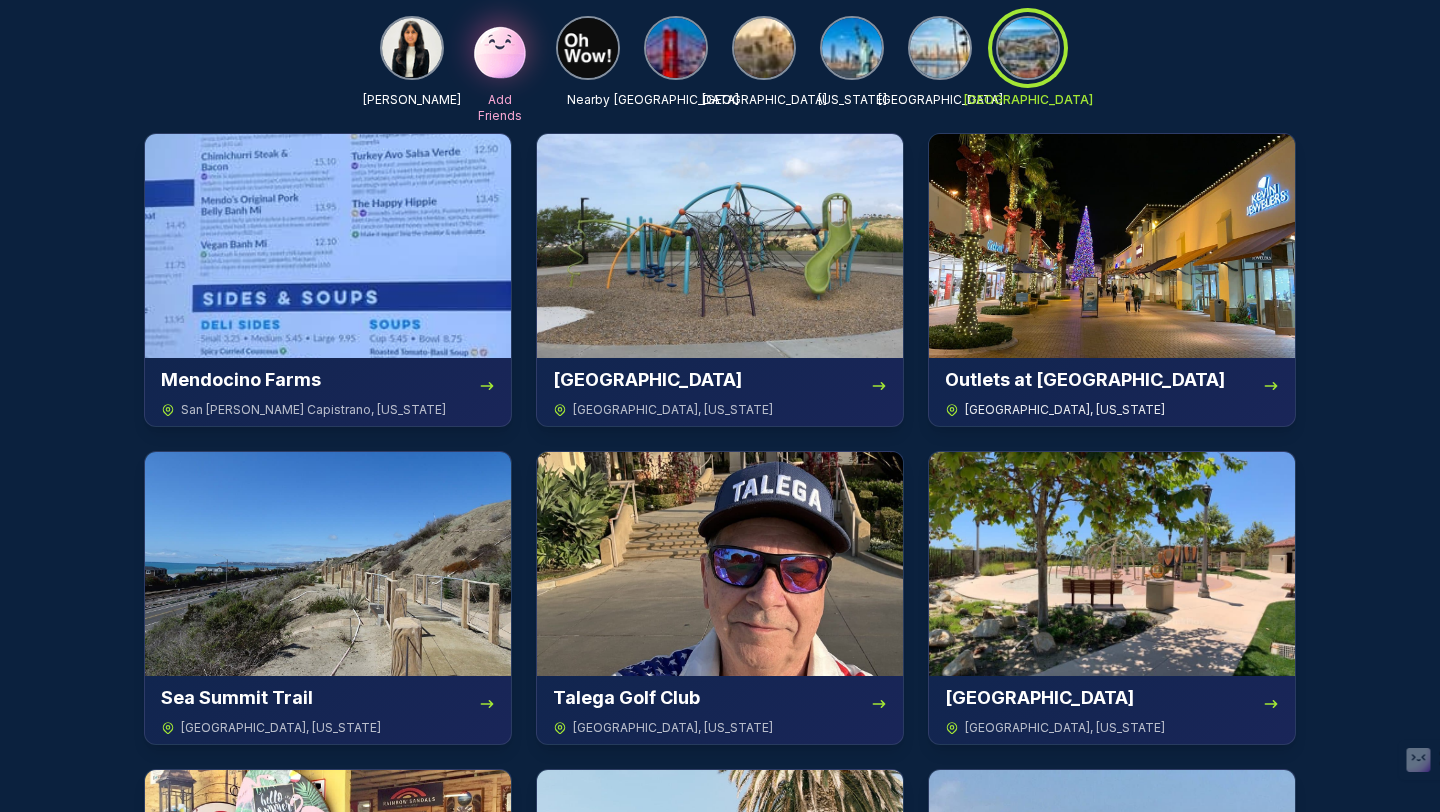click on "Outlets at [GEOGRAPHIC_DATA]" at bounding box center [1085, 380] 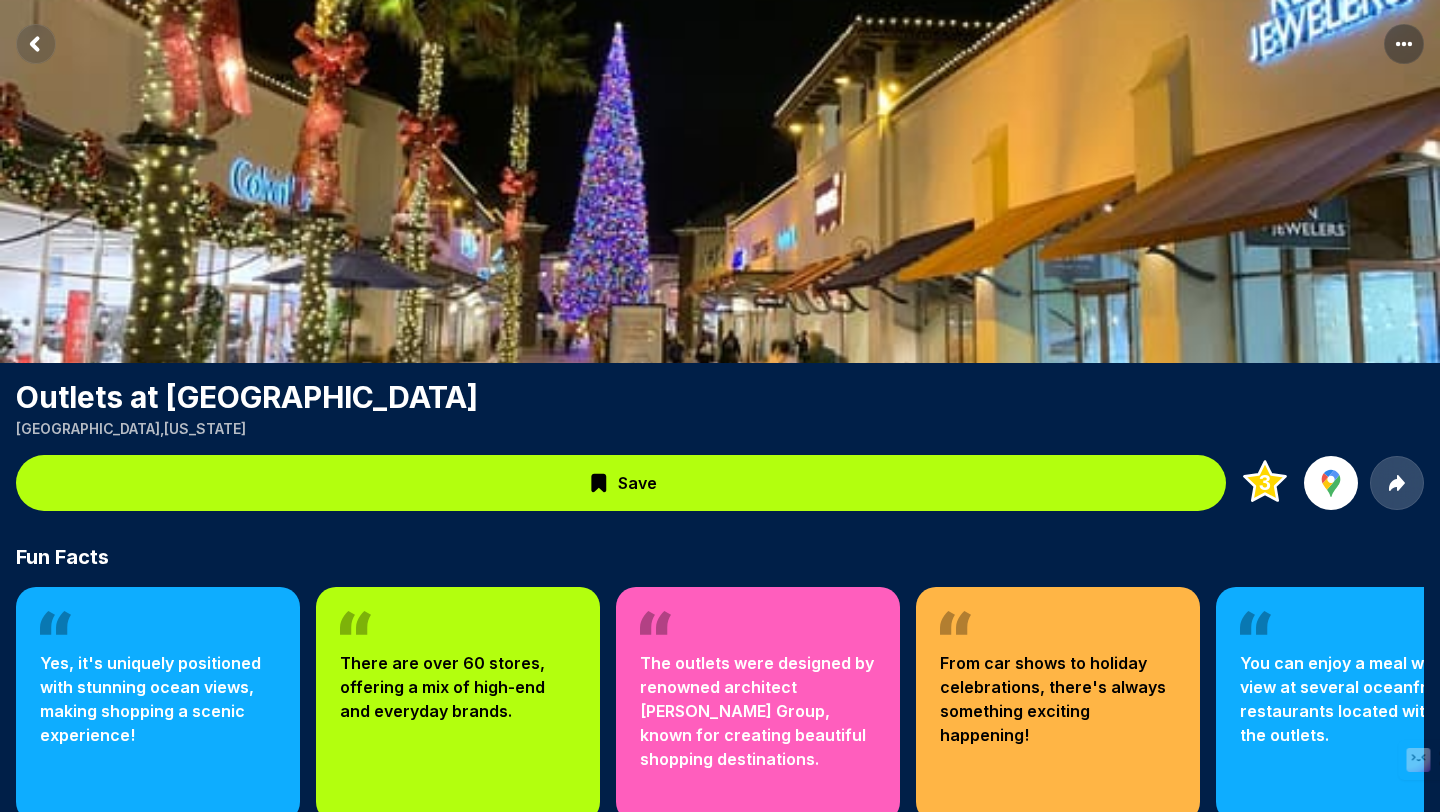 click on "Outlets at [GEOGRAPHIC_DATA]" at bounding box center (720, 397) 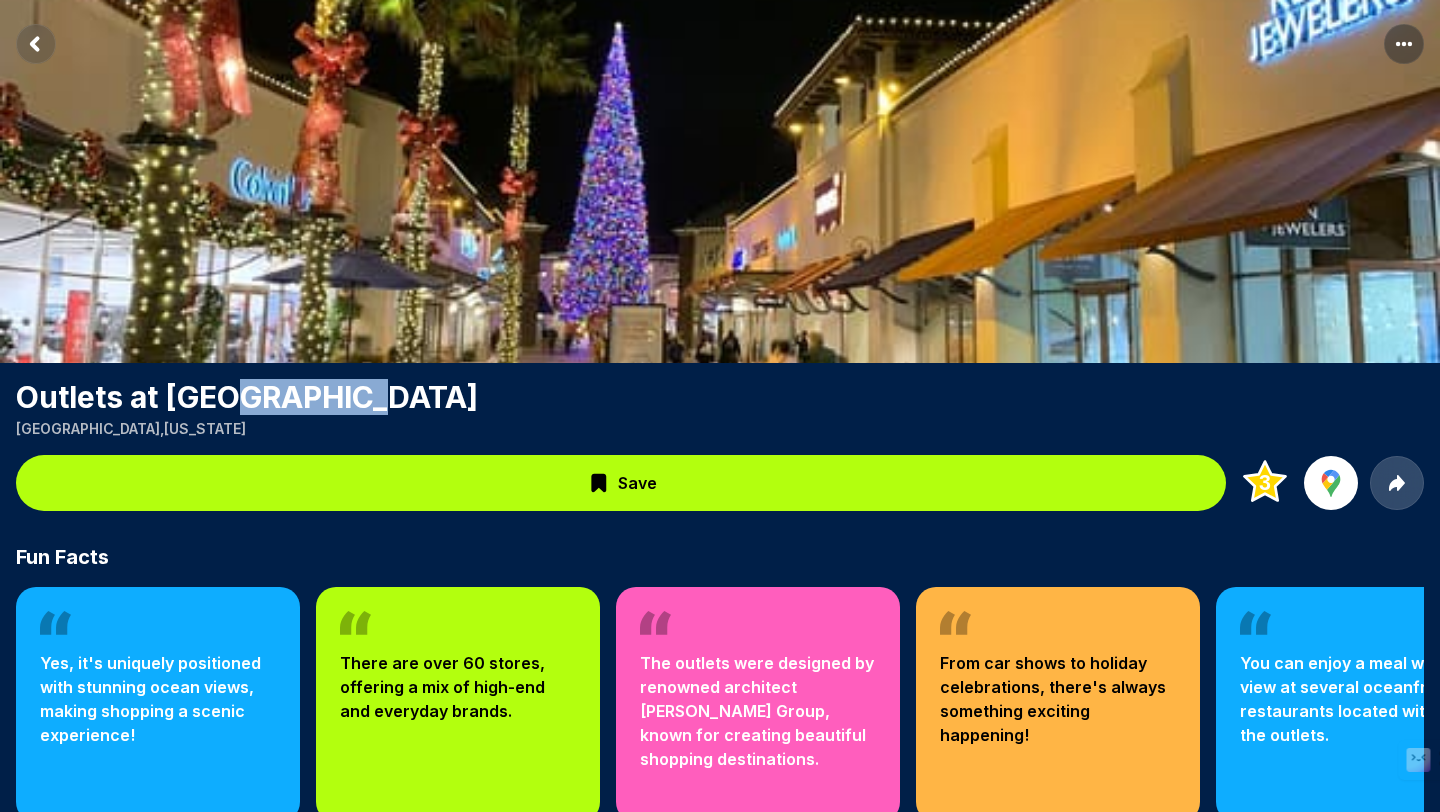 click on "Outlets at [GEOGRAPHIC_DATA]" at bounding box center (720, 397) 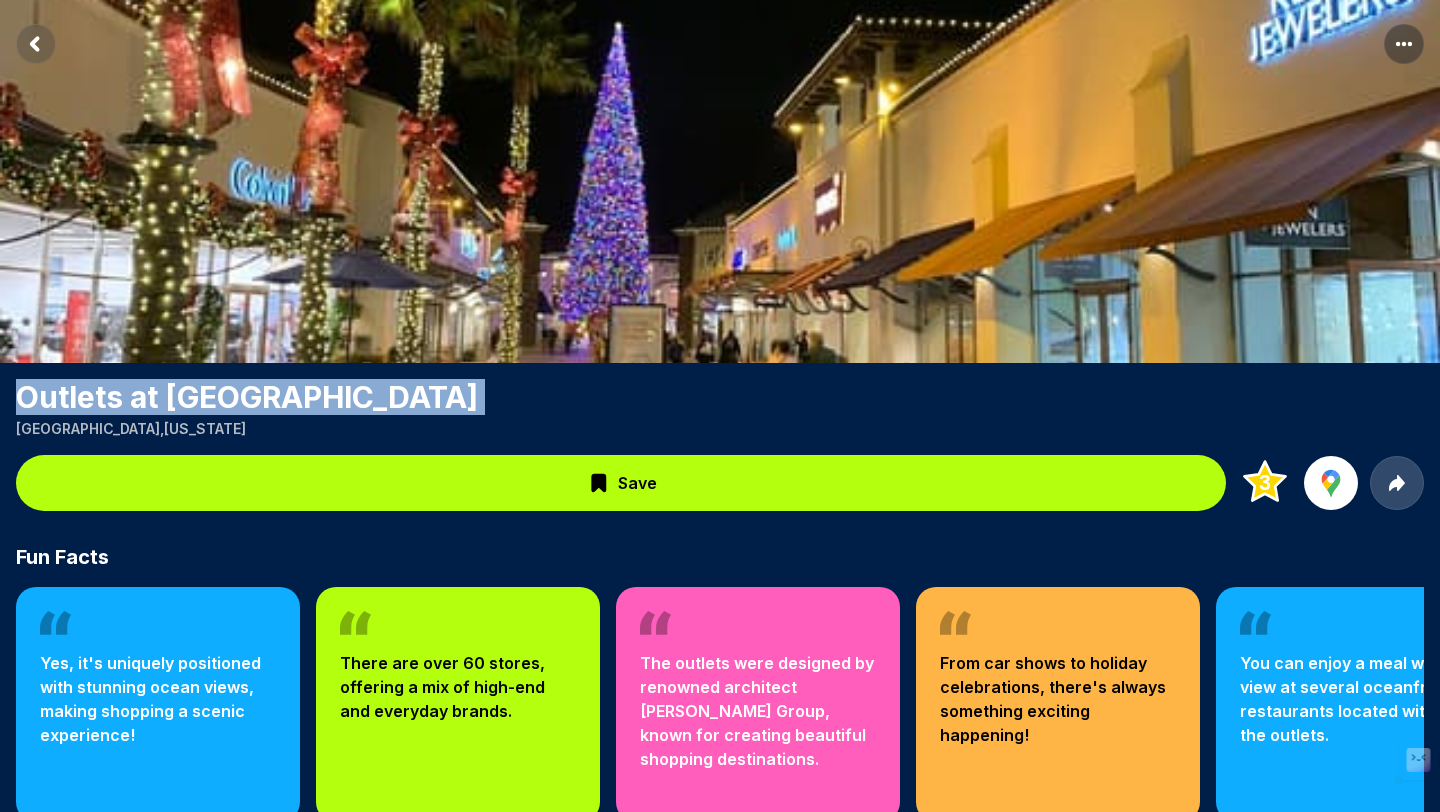click on "Outlets at [GEOGRAPHIC_DATA]" at bounding box center (720, 397) 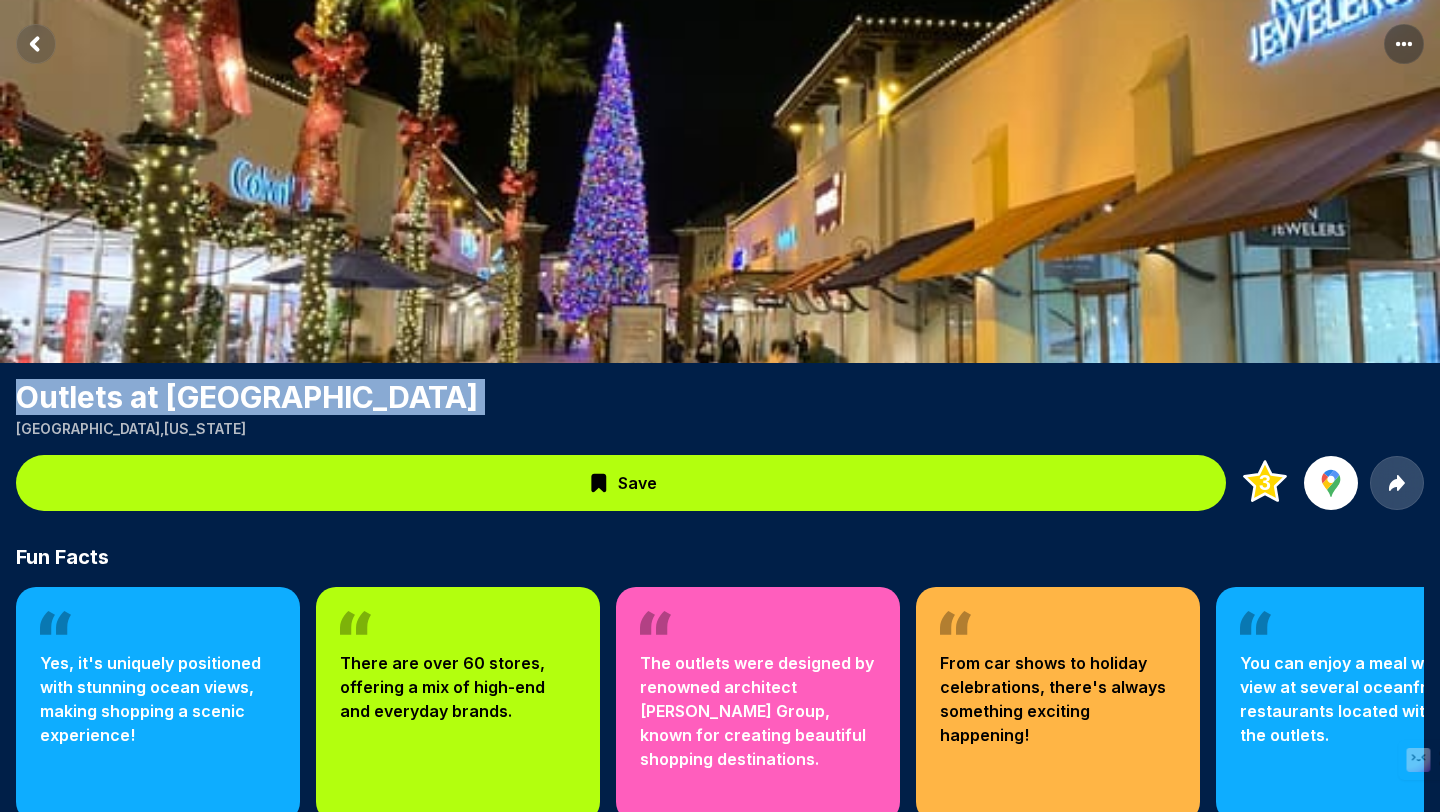 click 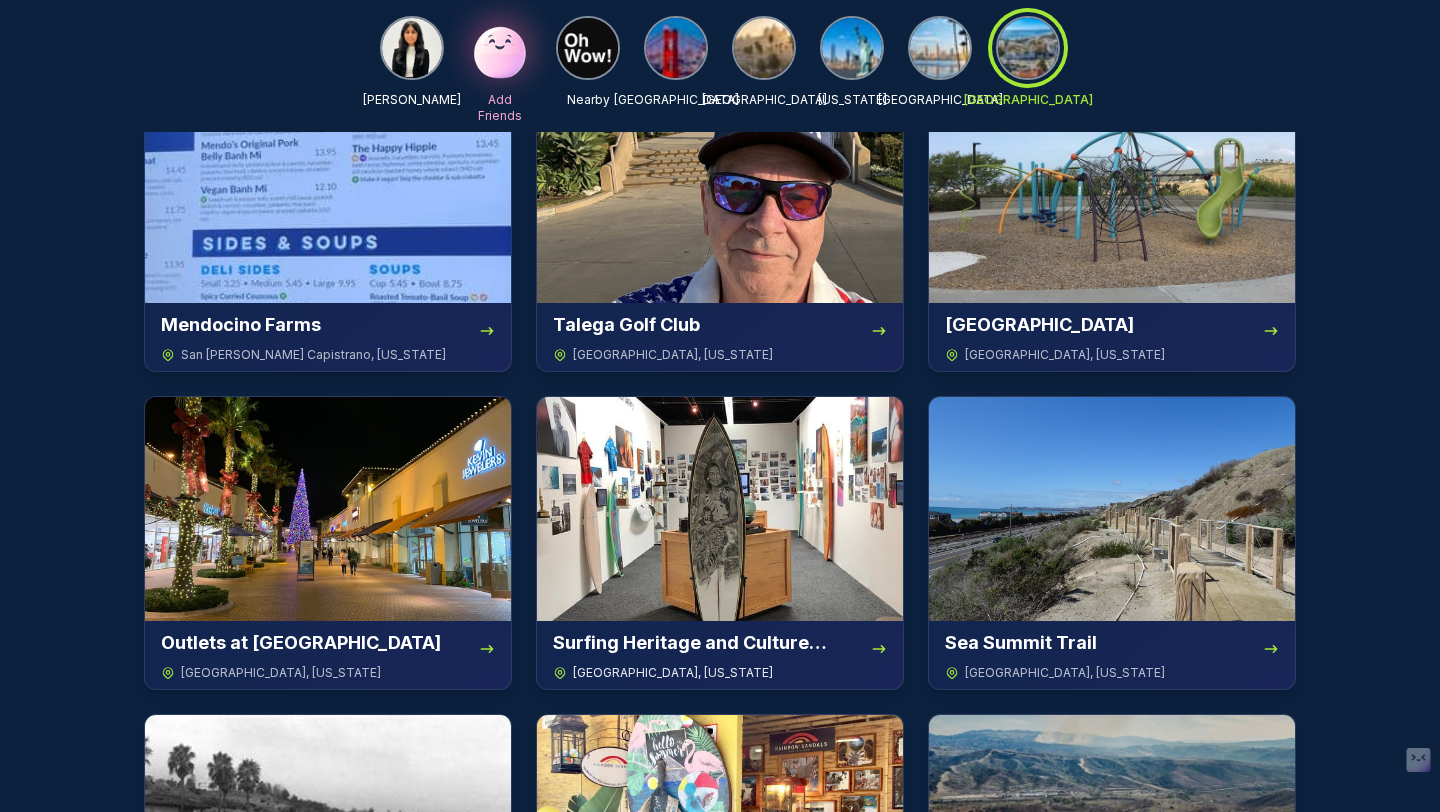 scroll, scrollTop: 165, scrollLeft: 0, axis: vertical 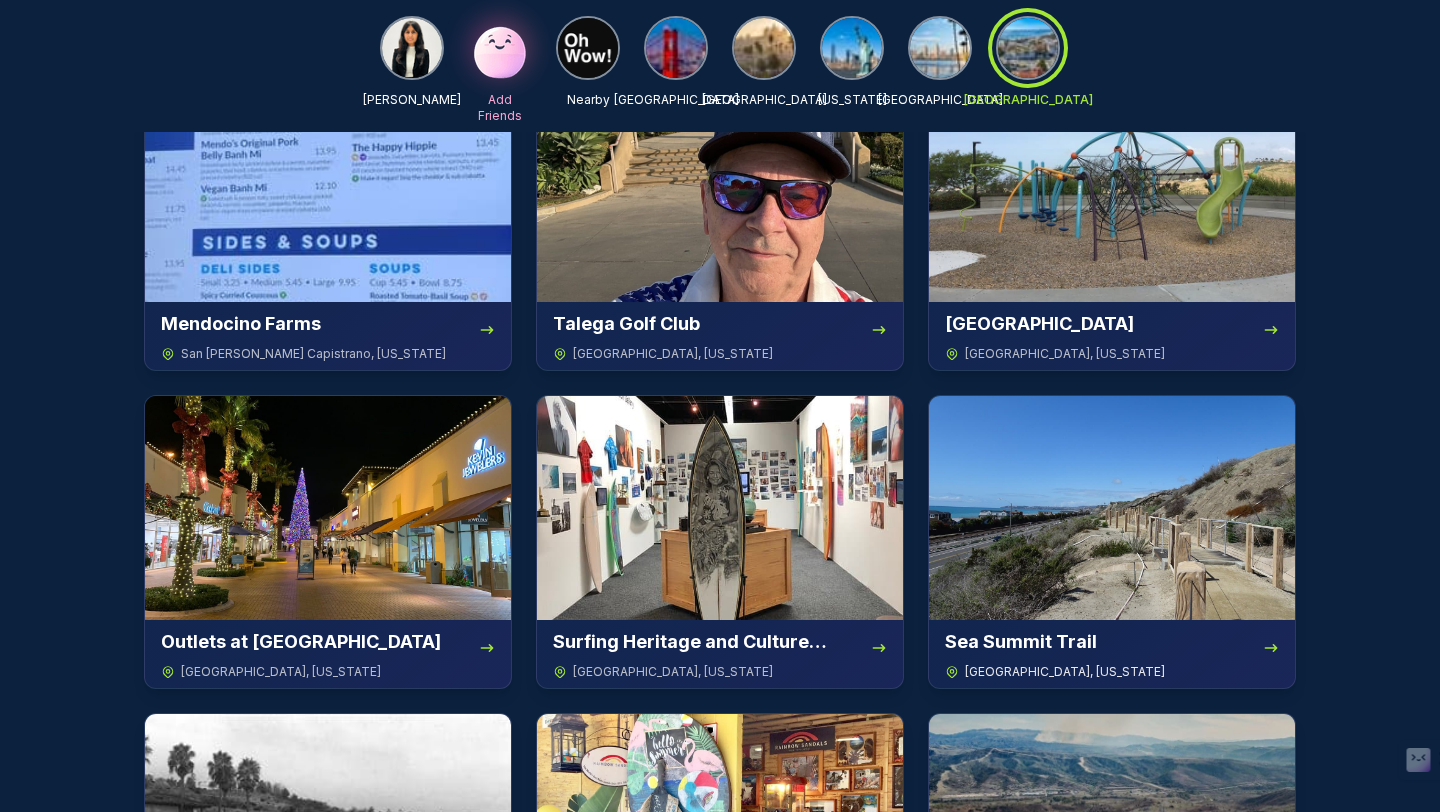 click at bounding box center [1112, 508] 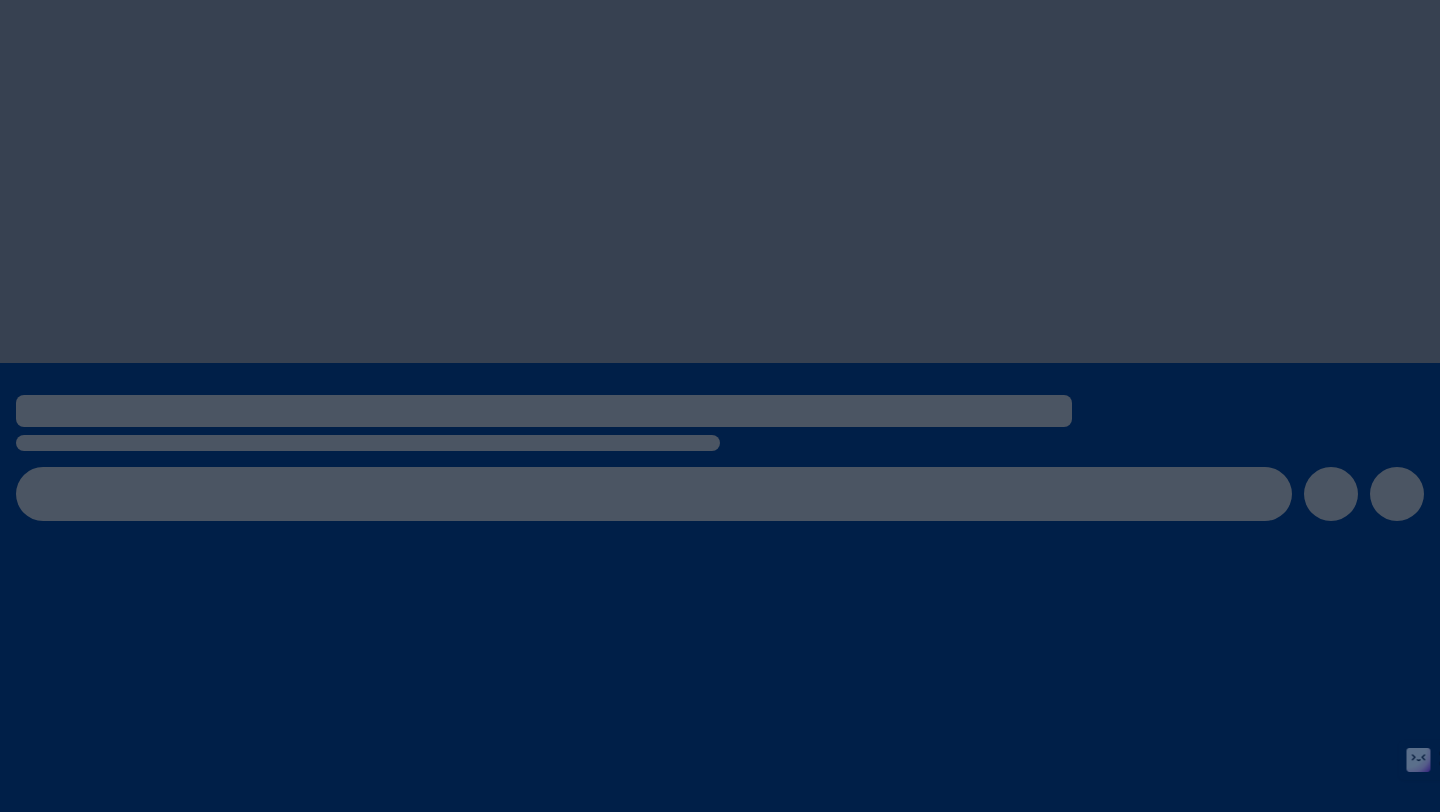 scroll, scrollTop: 0, scrollLeft: 0, axis: both 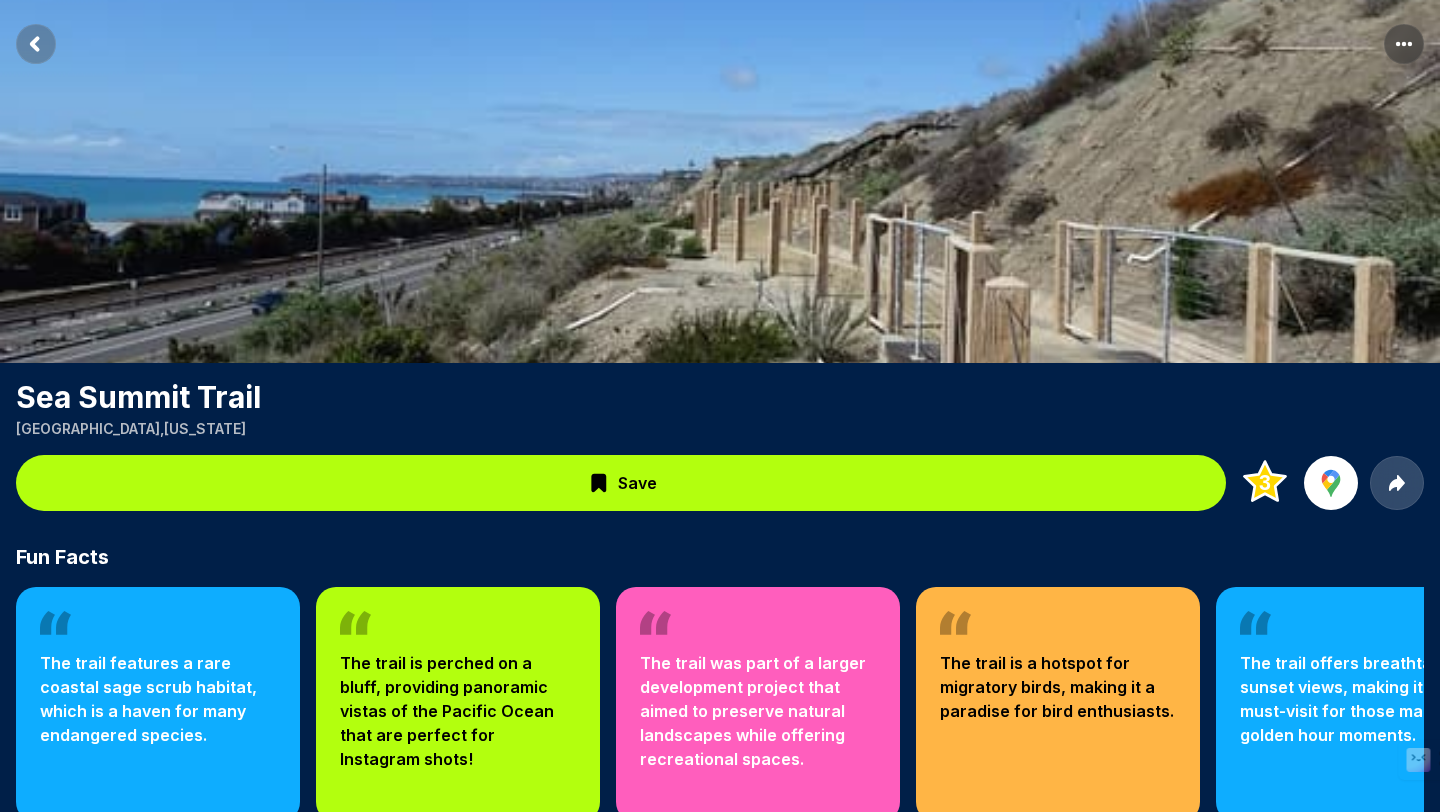 click on "Sea Summit Trail" at bounding box center [720, 397] 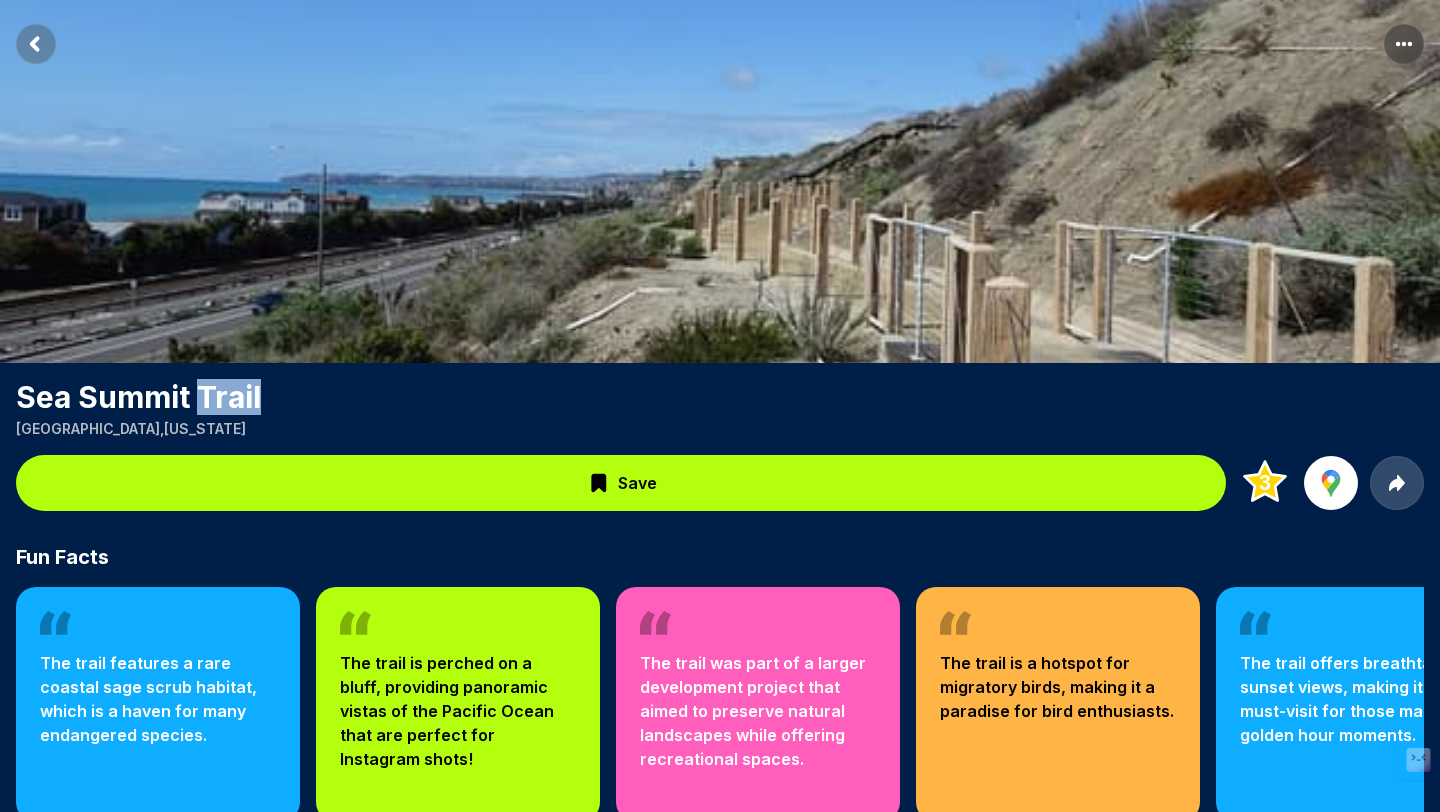 click on "Sea Summit Trail" at bounding box center (720, 397) 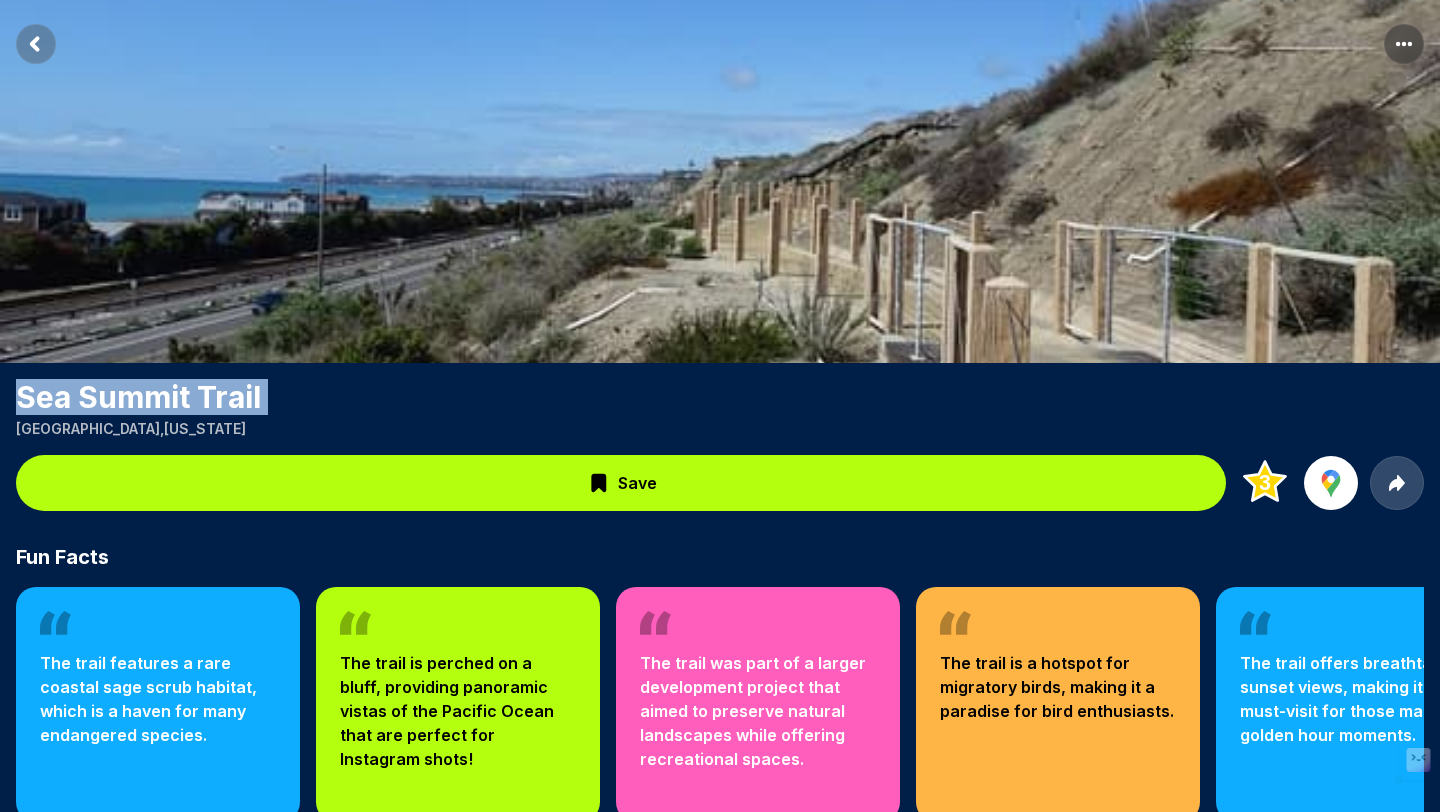 click on "Sea Summit Trail" at bounding box center [720, 397] 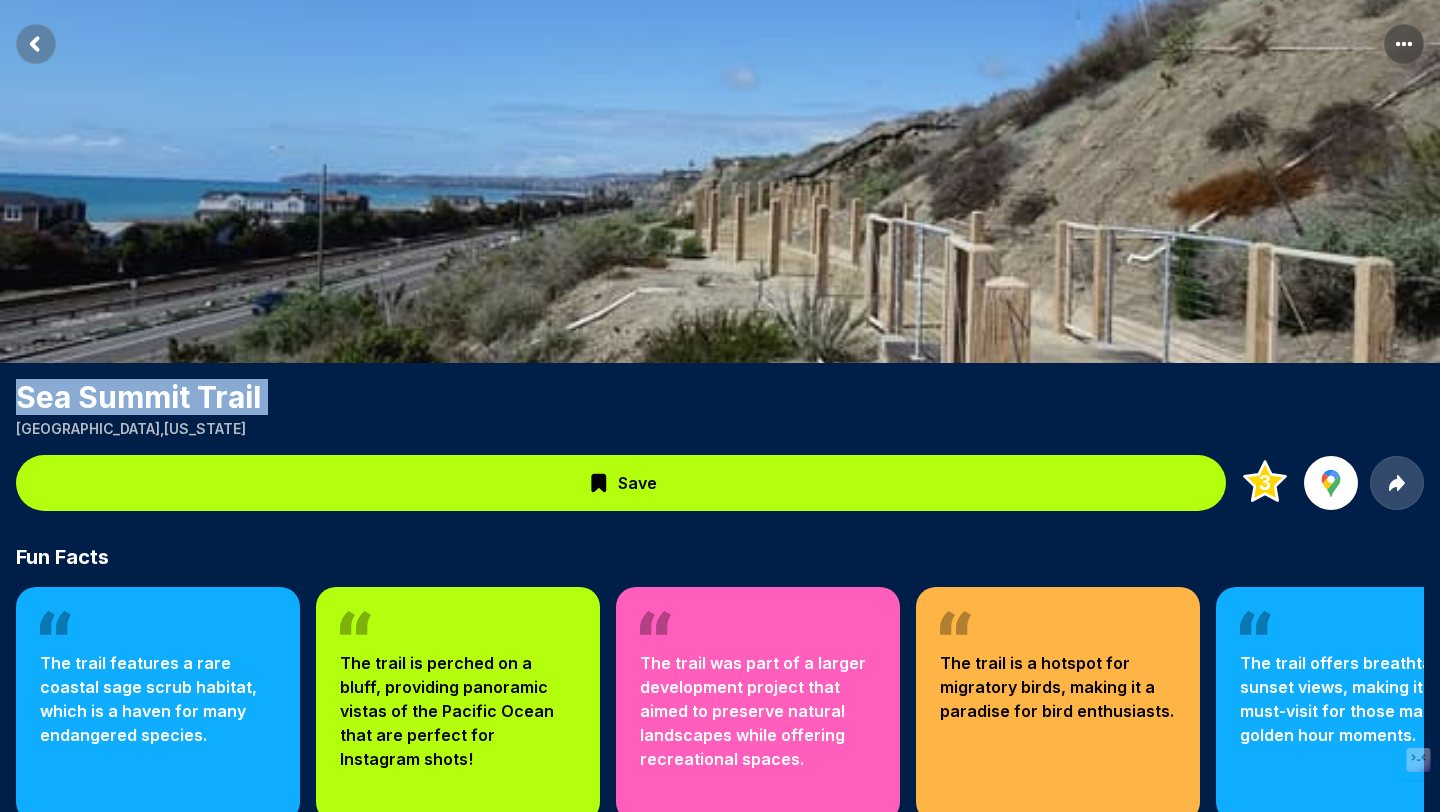 click 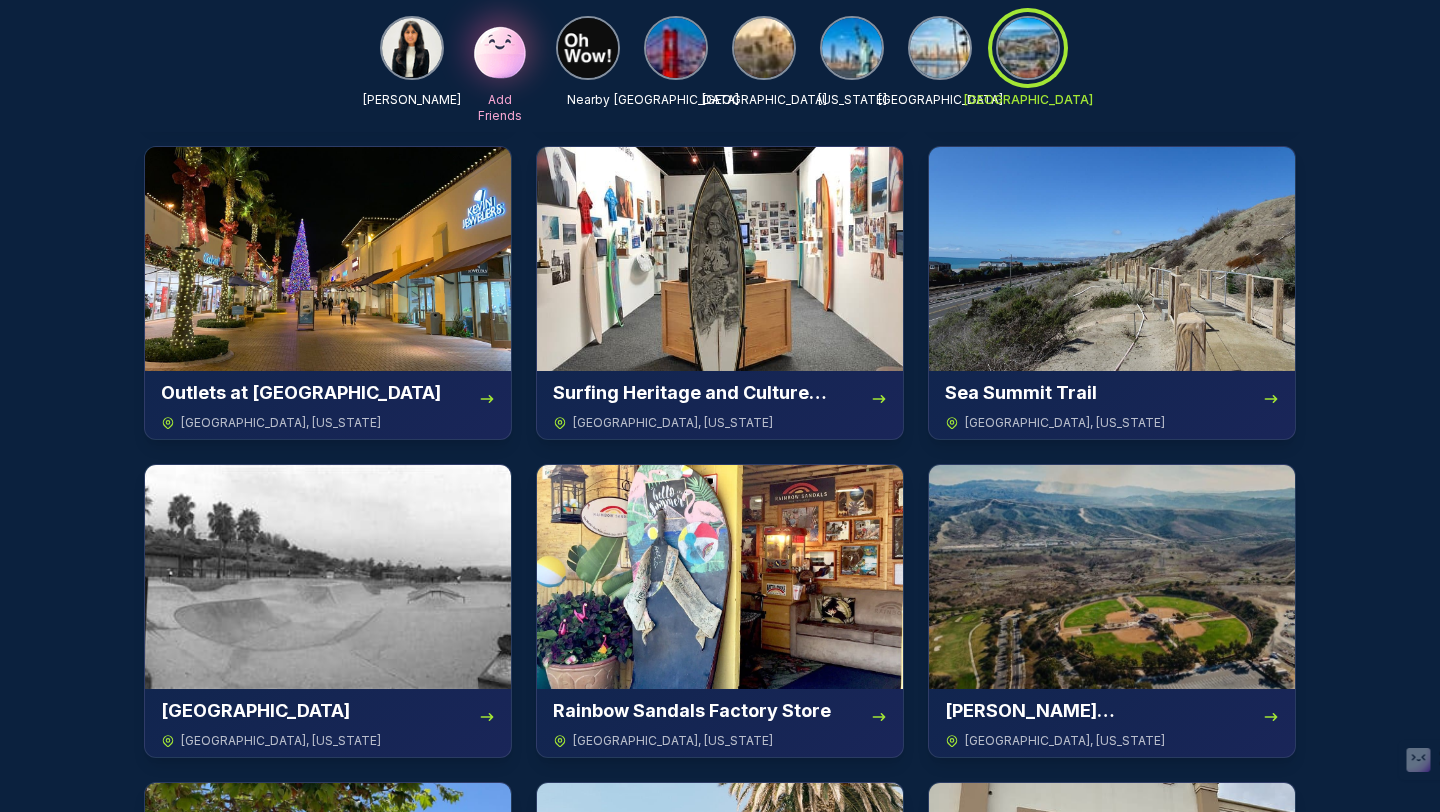 scroll, scrollTop: 500, scrollLeft: 0, axis: vertical 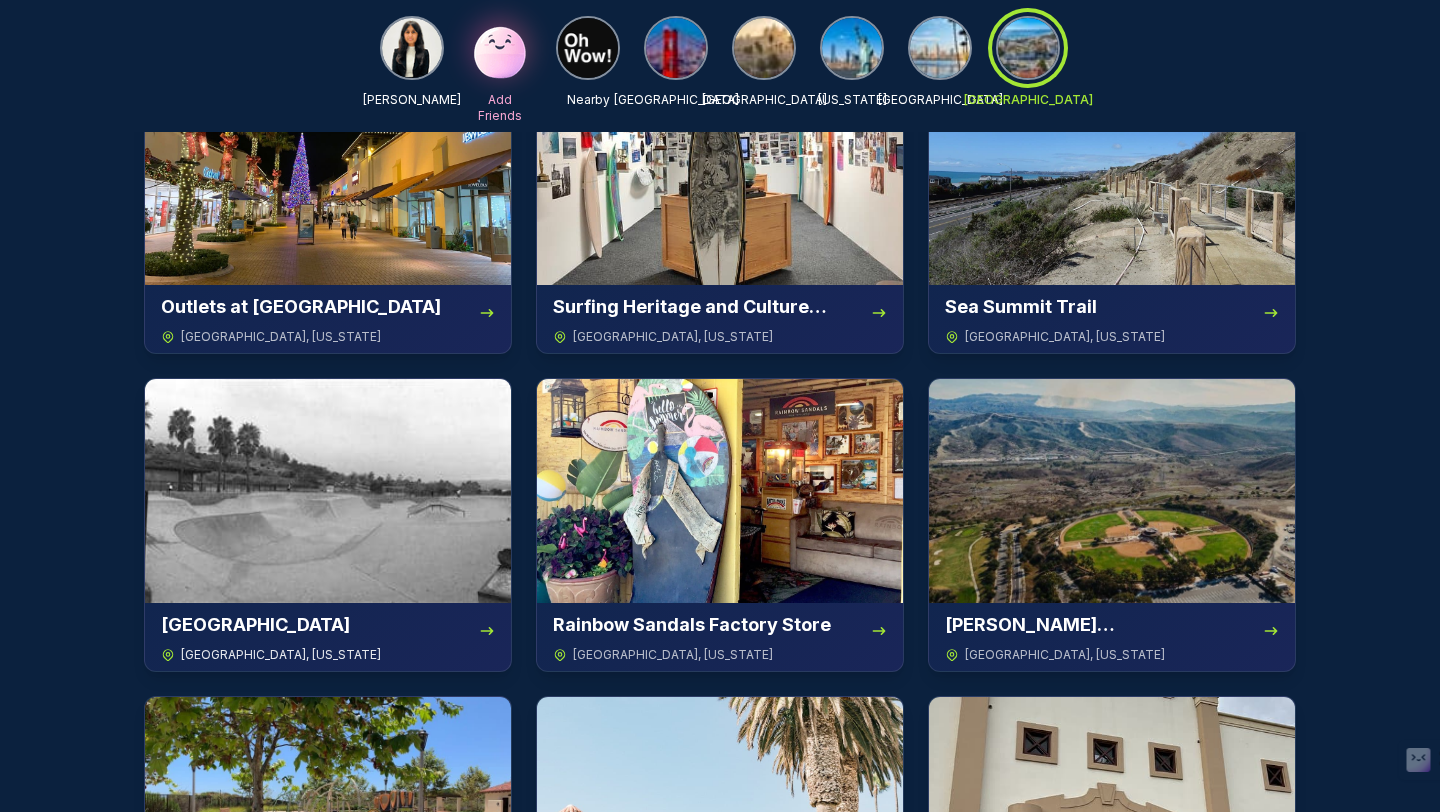 click on "[GEOGRAPHIC_DATA]" at bounding box center (328, 625) 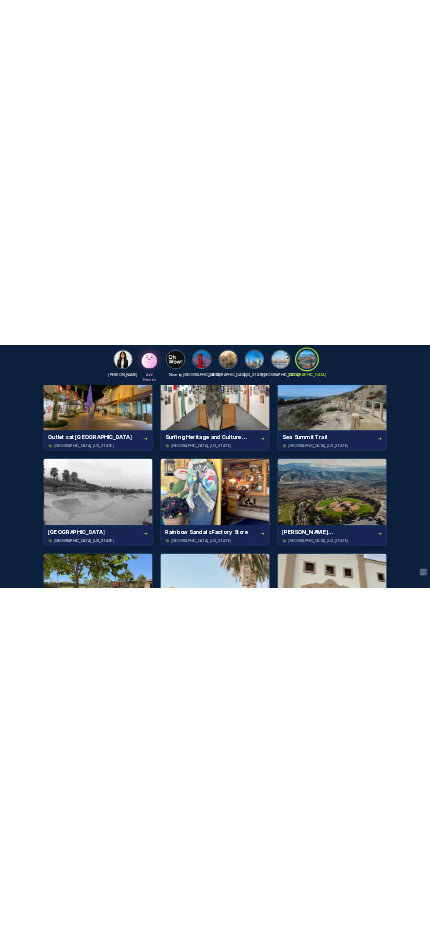 scroll, scrollTop: 0, scrollLeft: 0, axis: both 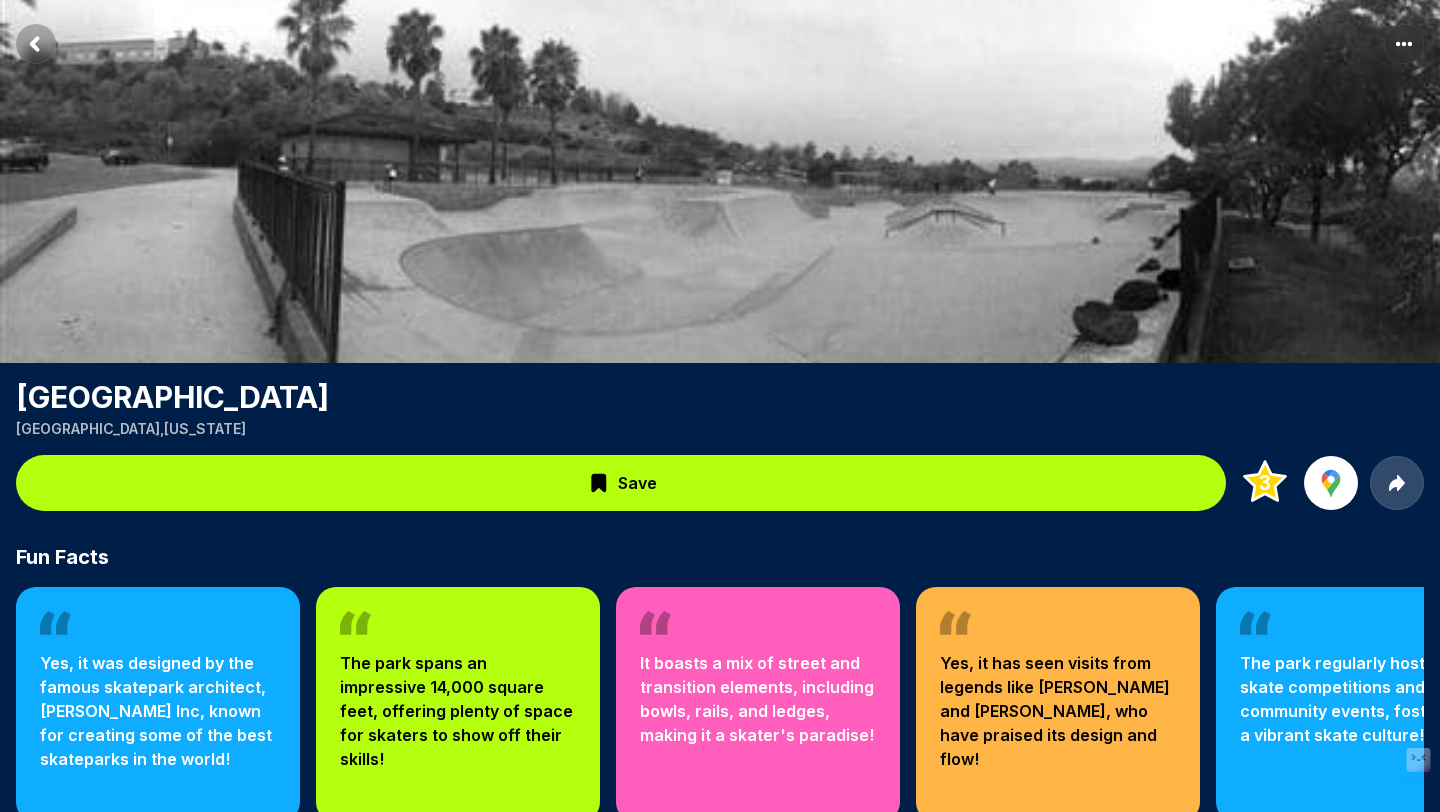 click on "[GEOGRAPHIC_DATA]" at bounding box center [720, 397] 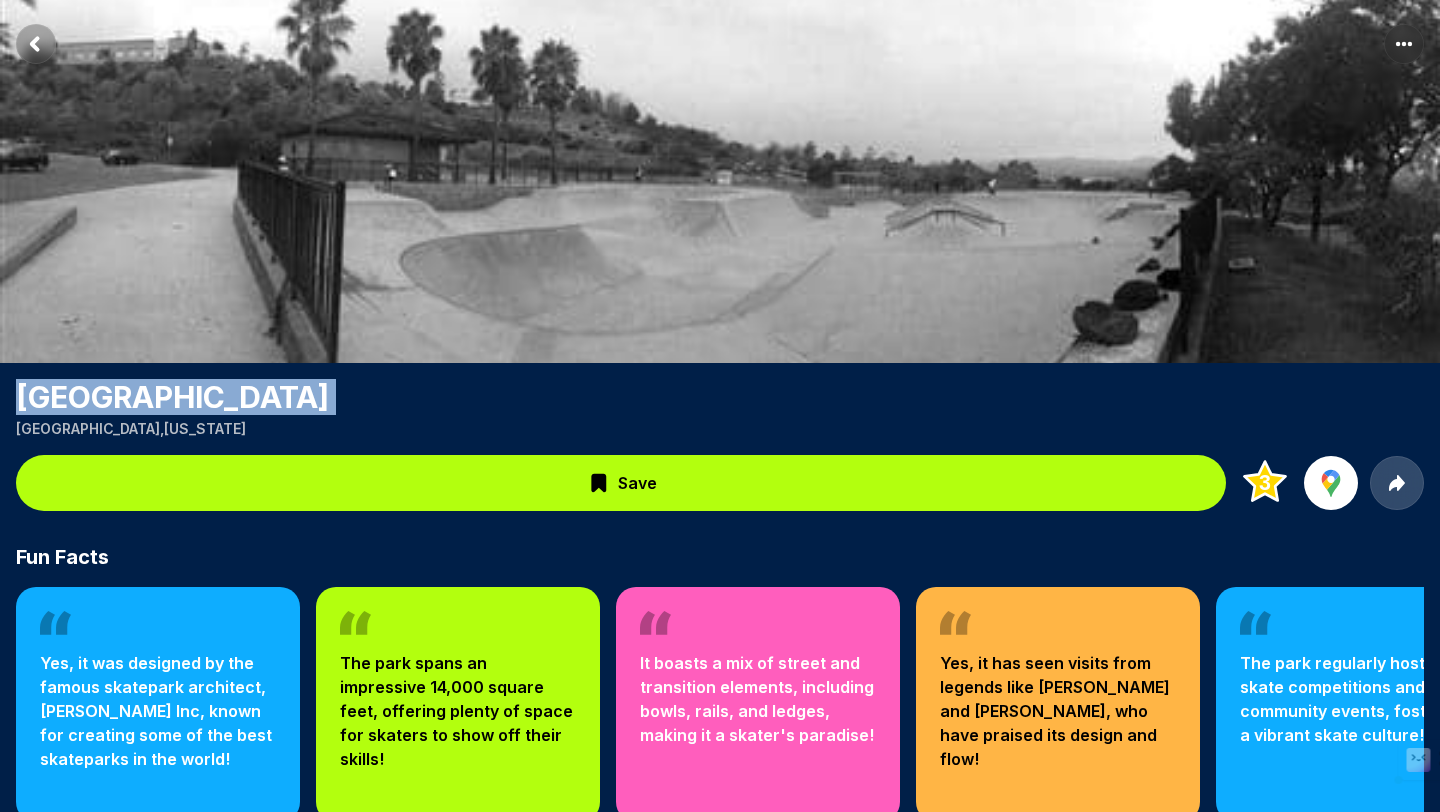 click on "[GEOGRAPHIC_DATA]" at bounding box center (720, 397) 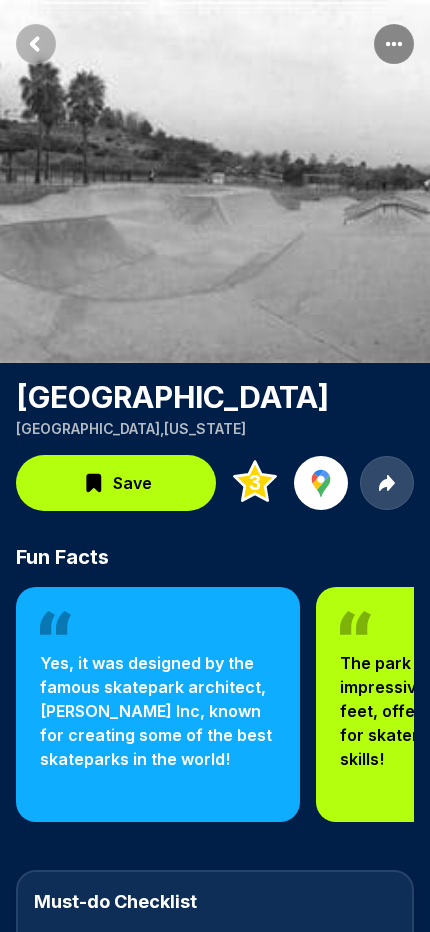 click 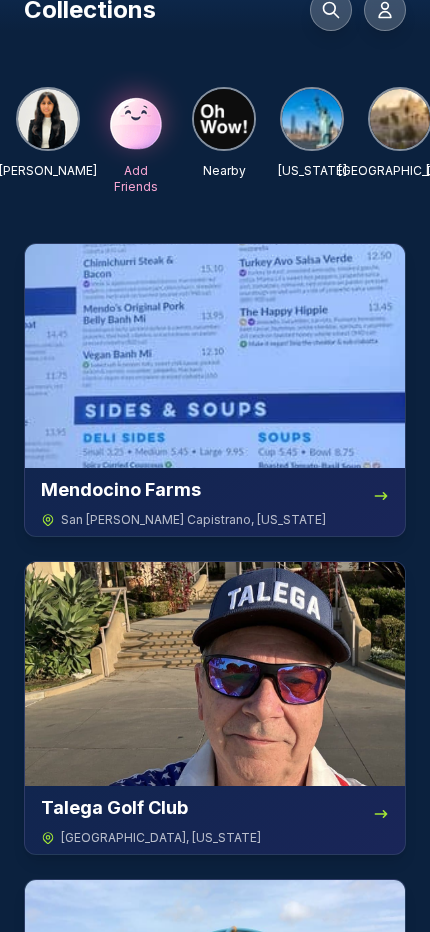 scroll, scrollTop: 0, scrollLeft: 0, axis: both 